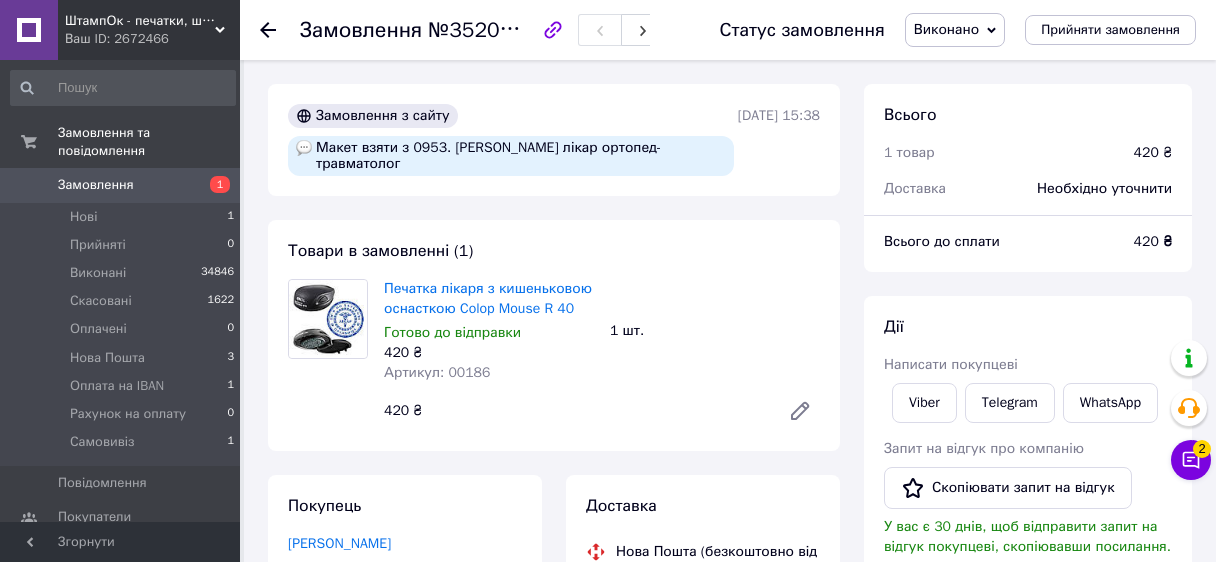 scroll, scrollTop: 0, scrollLeft: 0, axis: both 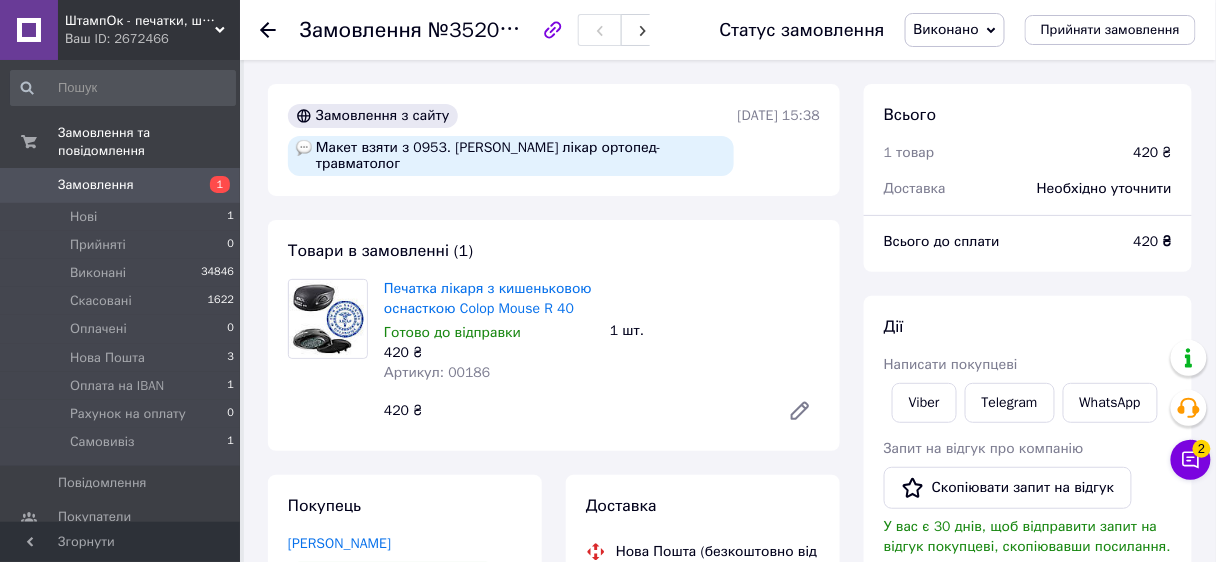 drag, startPoint x: 264, startPoint y: 30, endPoint x: 248, endPoint y: 26, distance: 16.492422 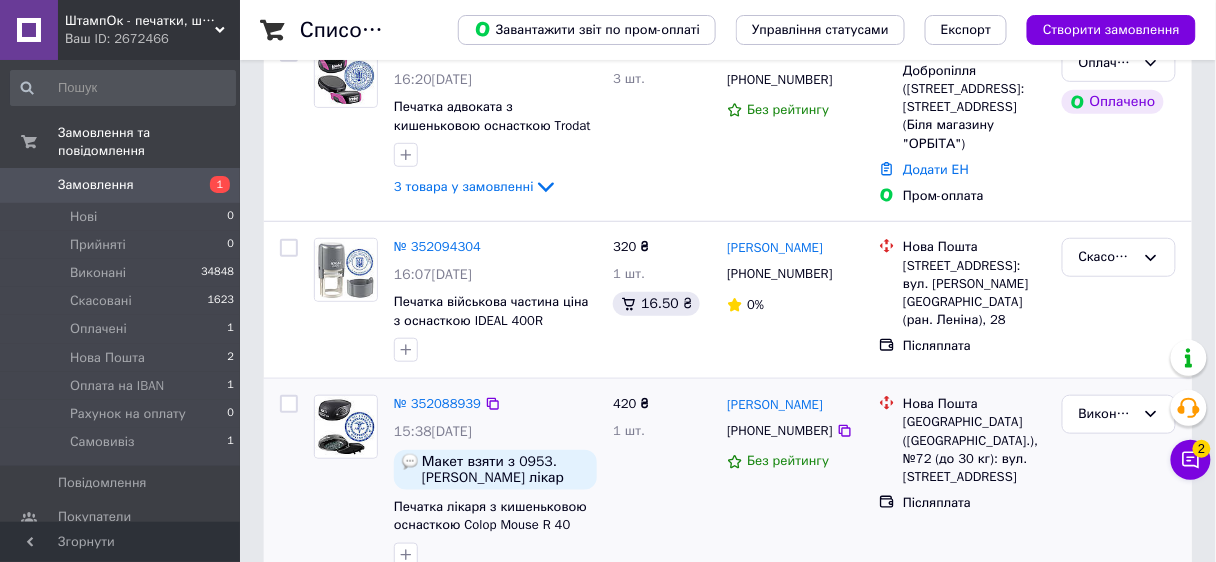 scroll, scrollTop: 400, scrollLeft: 0, axis: vertical 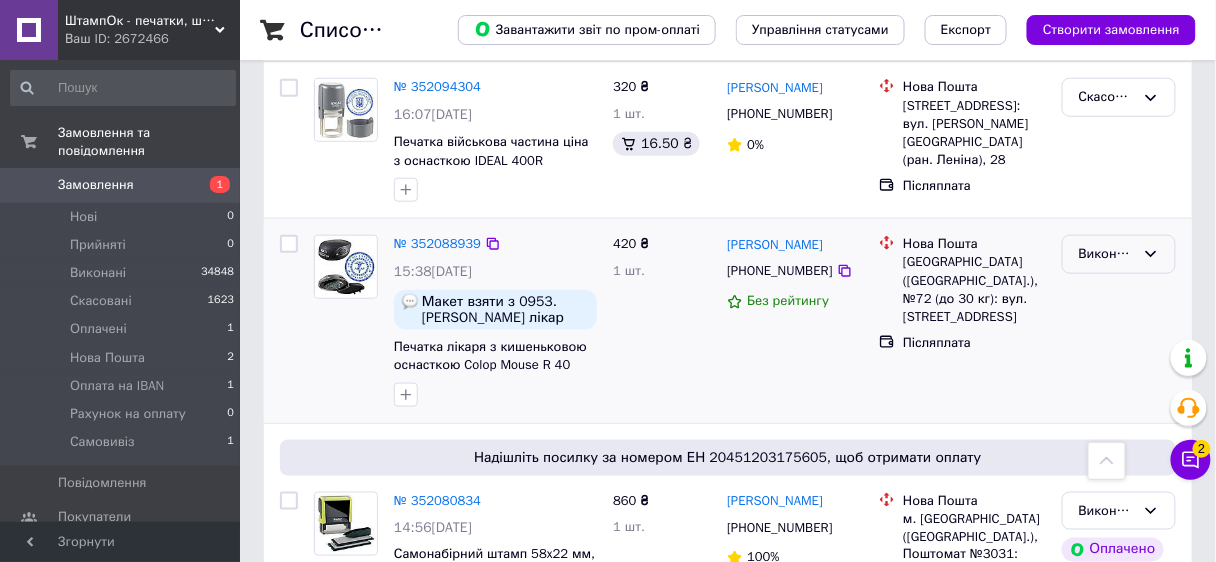 click on "Виконано" at bounding box center (1107, 254) 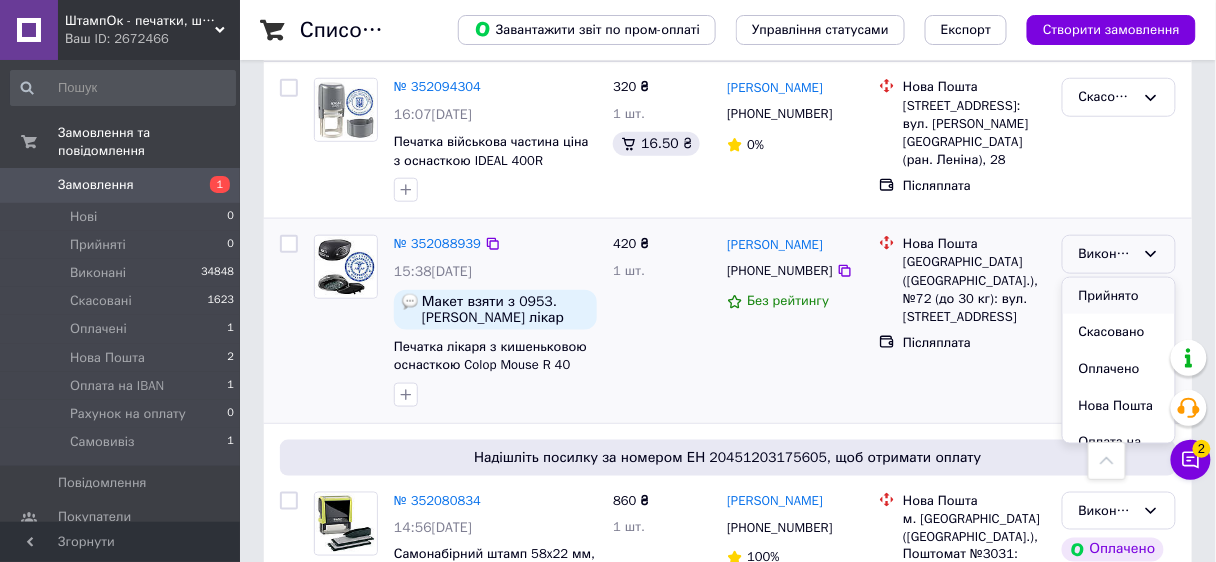 click on "Прийнято" at bounding box center [1119, 296] 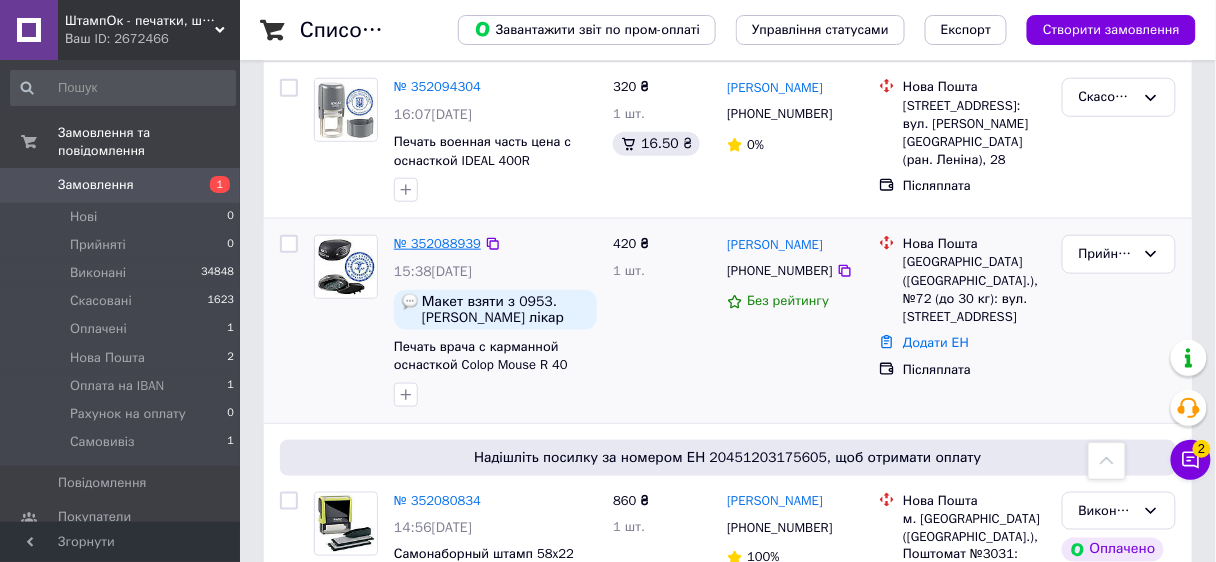 click on "№ 352088939" at bounding box center [437, 243] 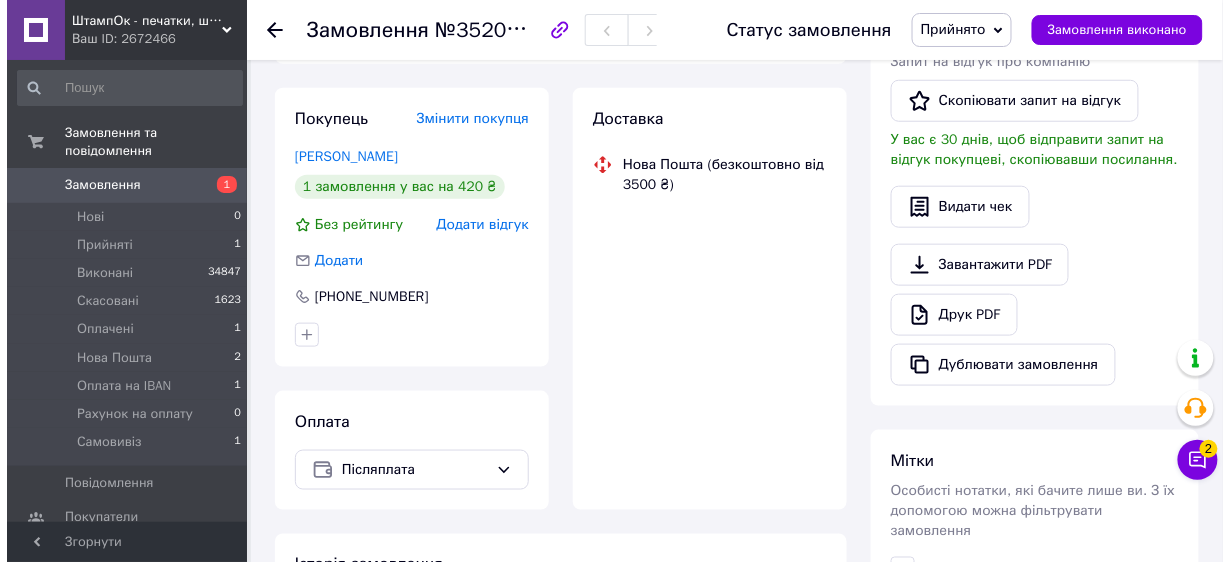 scroll, scrollTop: 400, scrollLeft: 0, axis: vertical 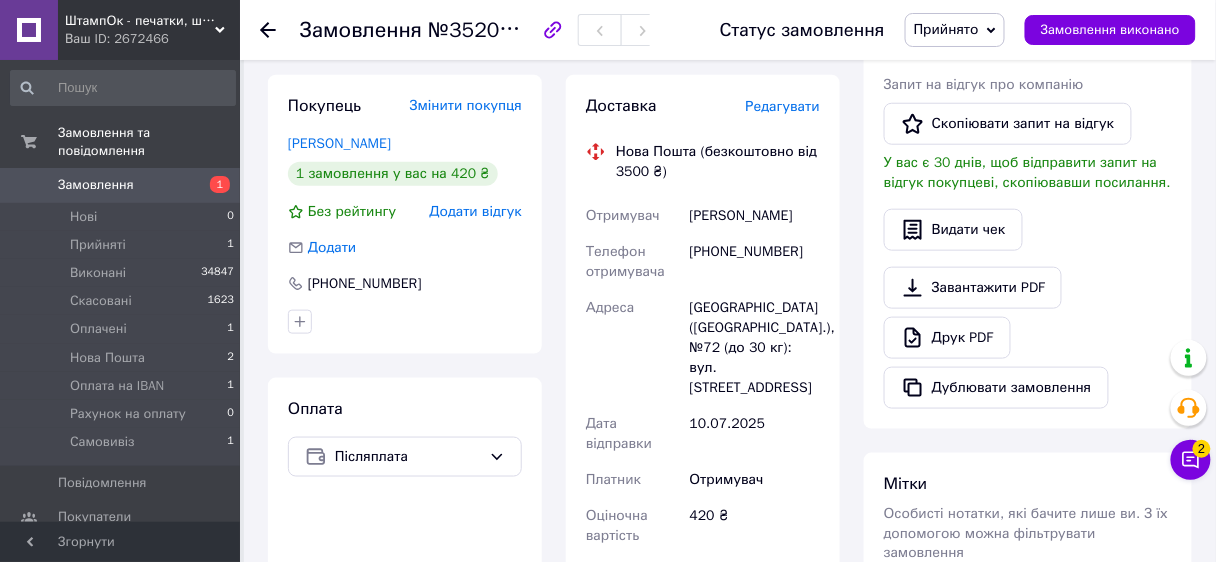 click on "Редагувати" at bounding box center (783, 106) 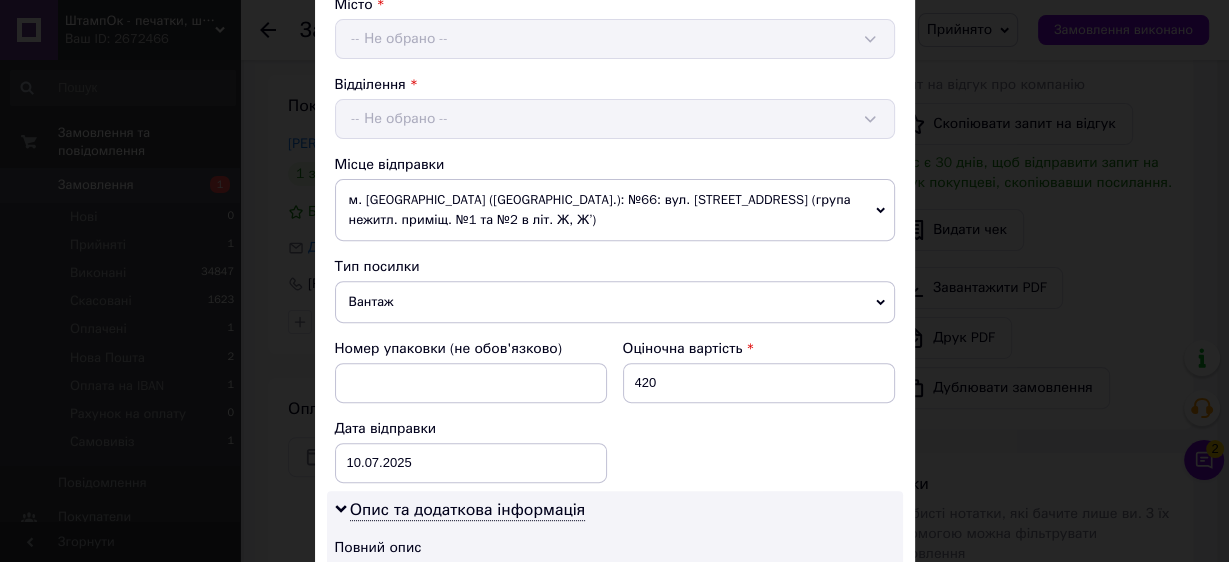 scroll, scrollTop: 1040, scrollLeft: 0, axis: vertical 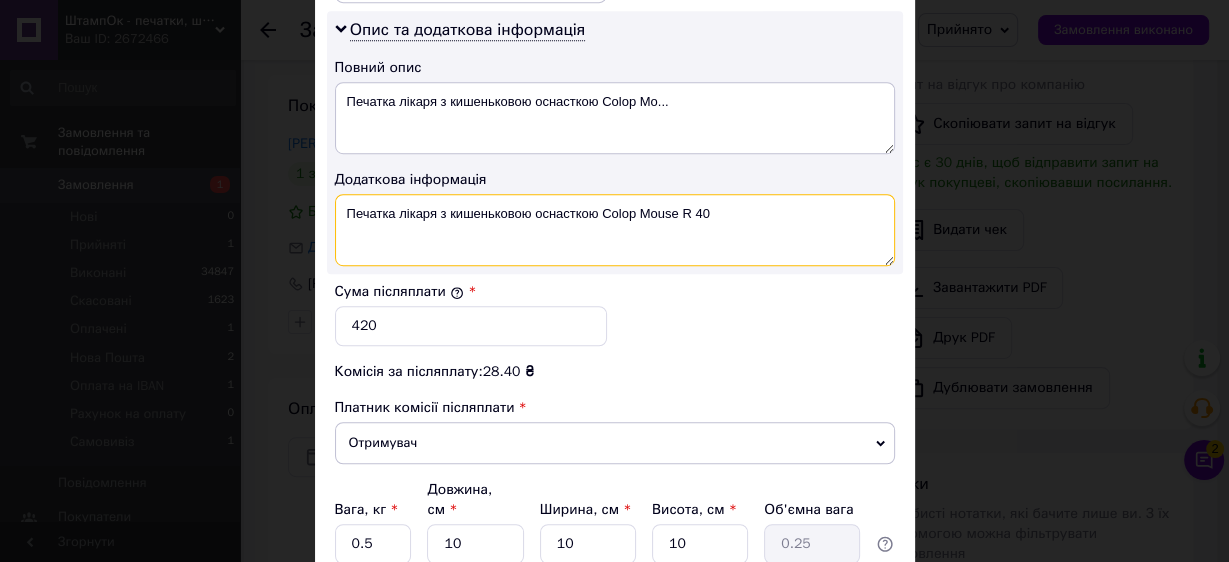 drag, startPoint x: 646, startPoint y: 203, endPoint x: 338, endPoint y: 189, distance: 308.31802 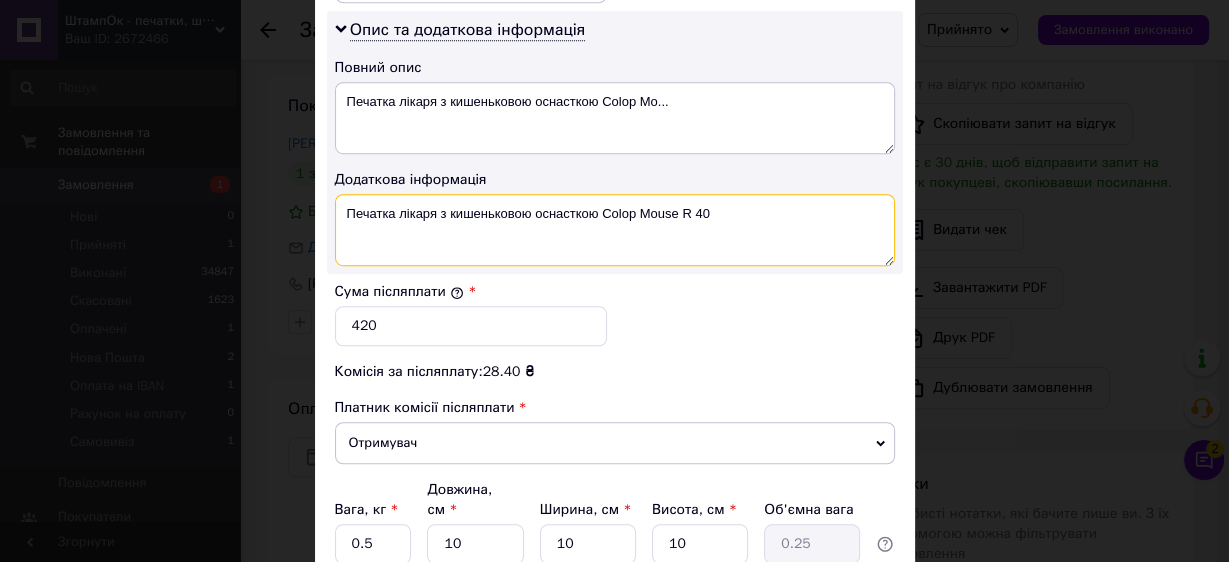 click on "Печатка лікаря з кишеньковою оснасткою Colop Mouse R 40" at bounding box center (615, 230) 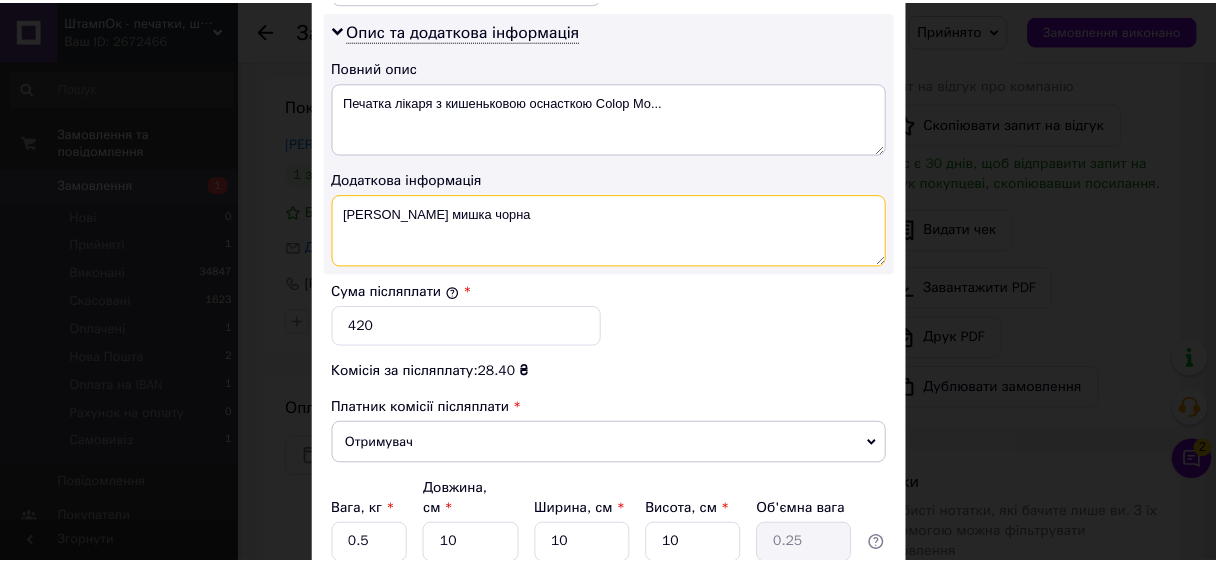 scroll, scrollTop: 1194, scrollLeft: 0, axis: vertical 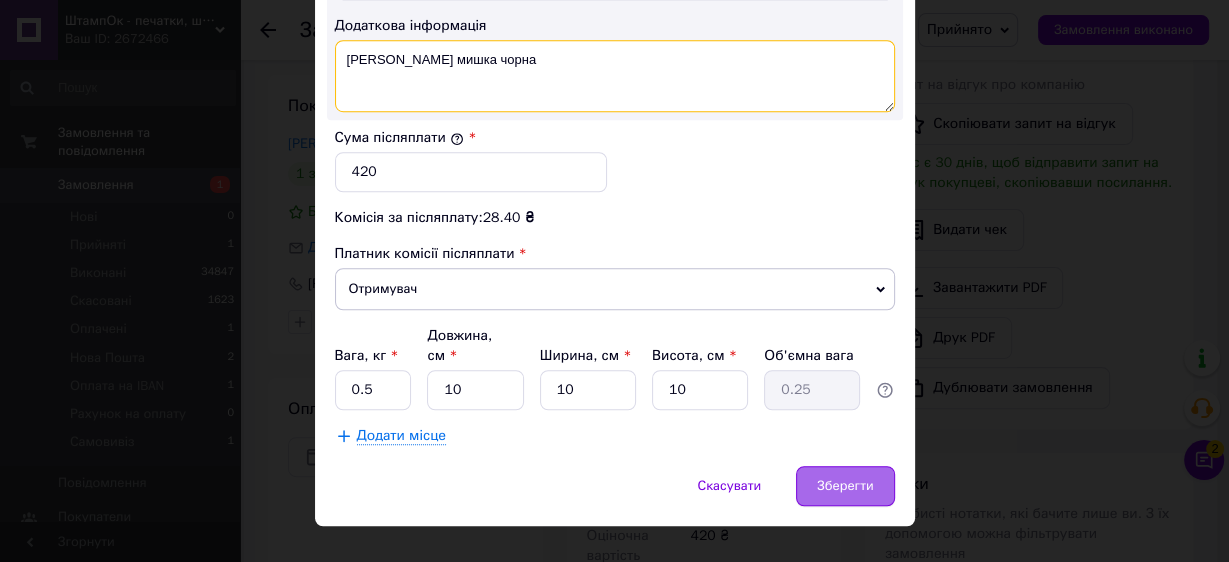 type on "Лікар Наконечна мишка чорна" 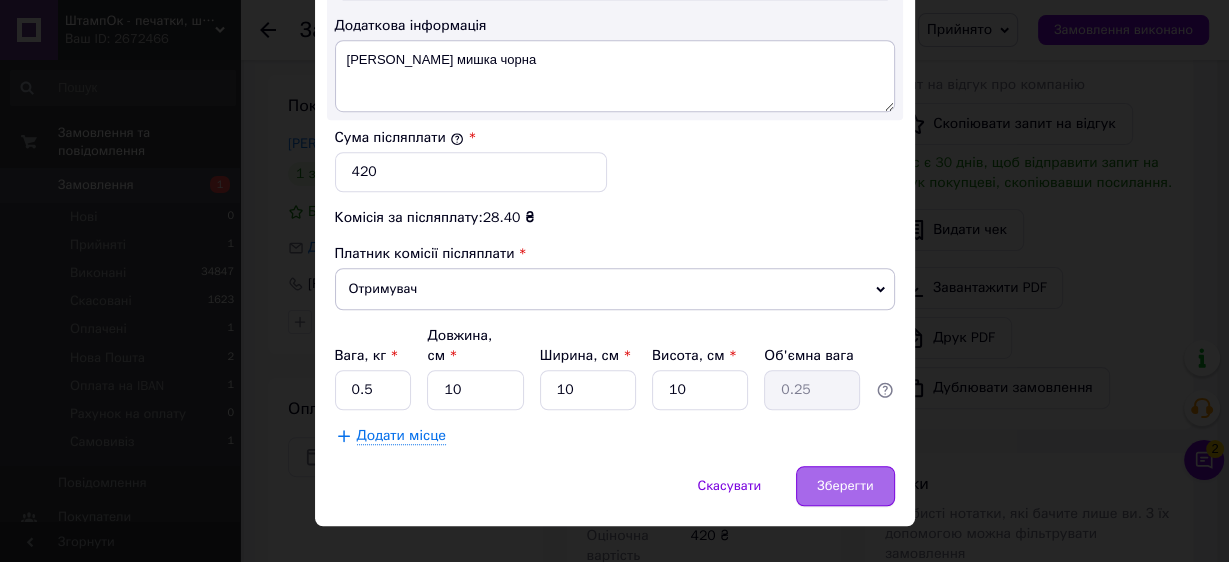 click on "Зберегти" at bounding box center (845, 486) 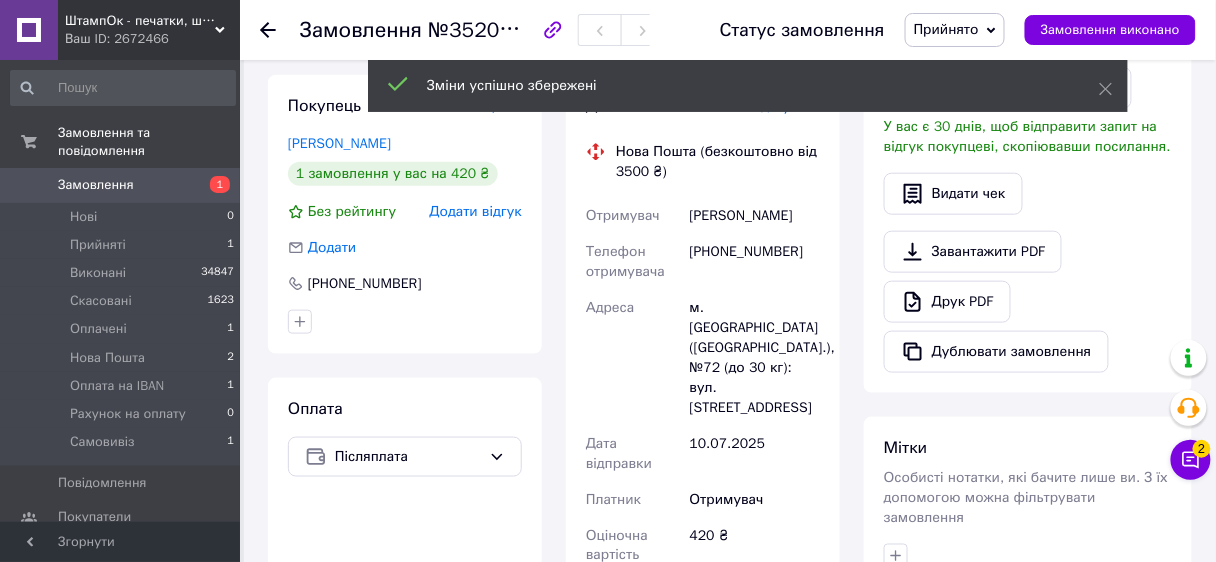 scroll, scrollTop: 880, scrollLeft: 0, axis: vertical 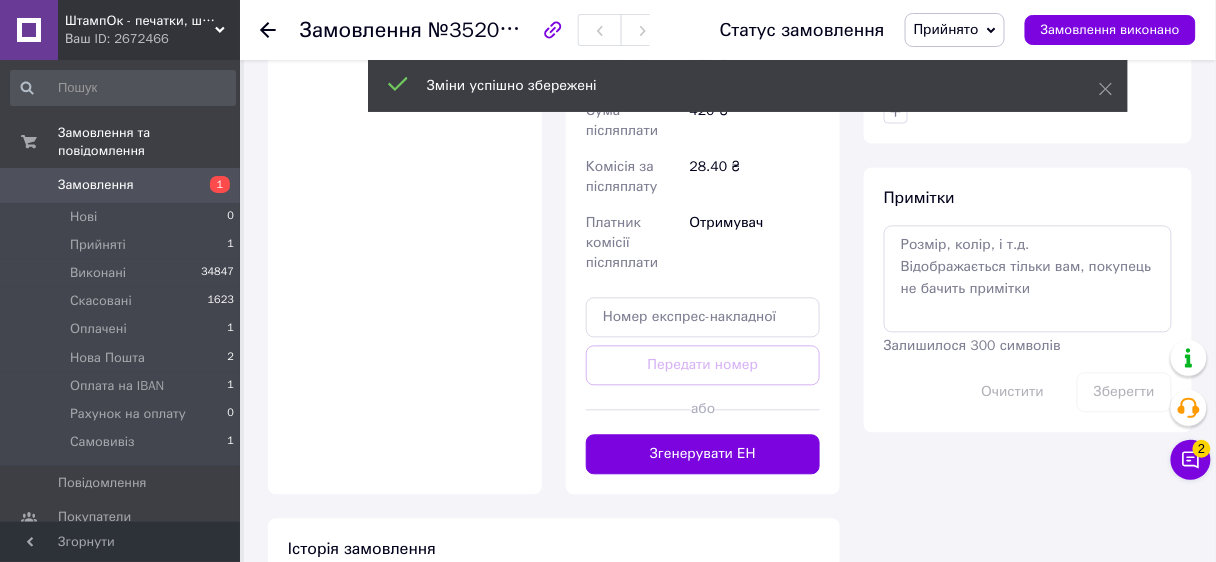 click on "Згенерувати ЕН" at bounding box center (703, 455) 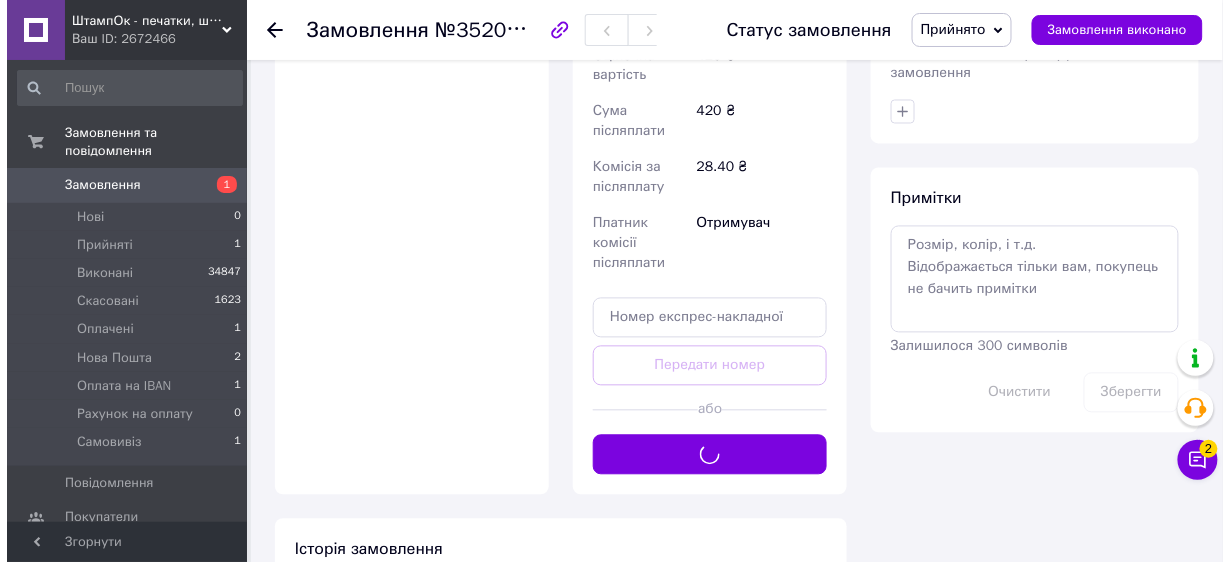 scroll, scrollTop: 400, scrollLeft: 0, axis: vertical 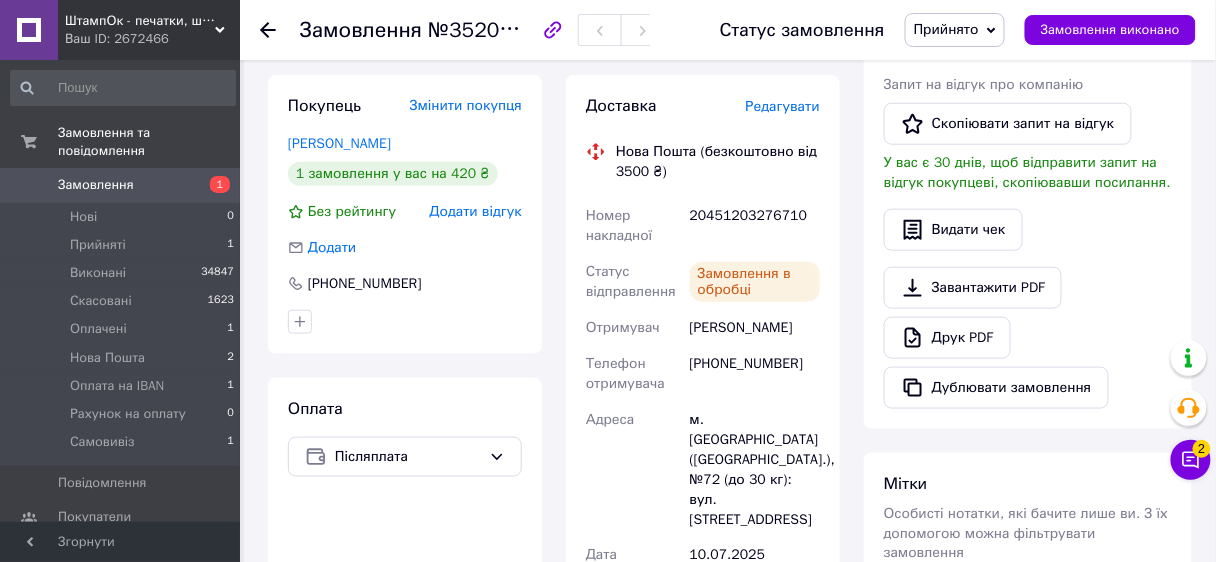 click on "Редагувати" at bounding box center (783, 106) 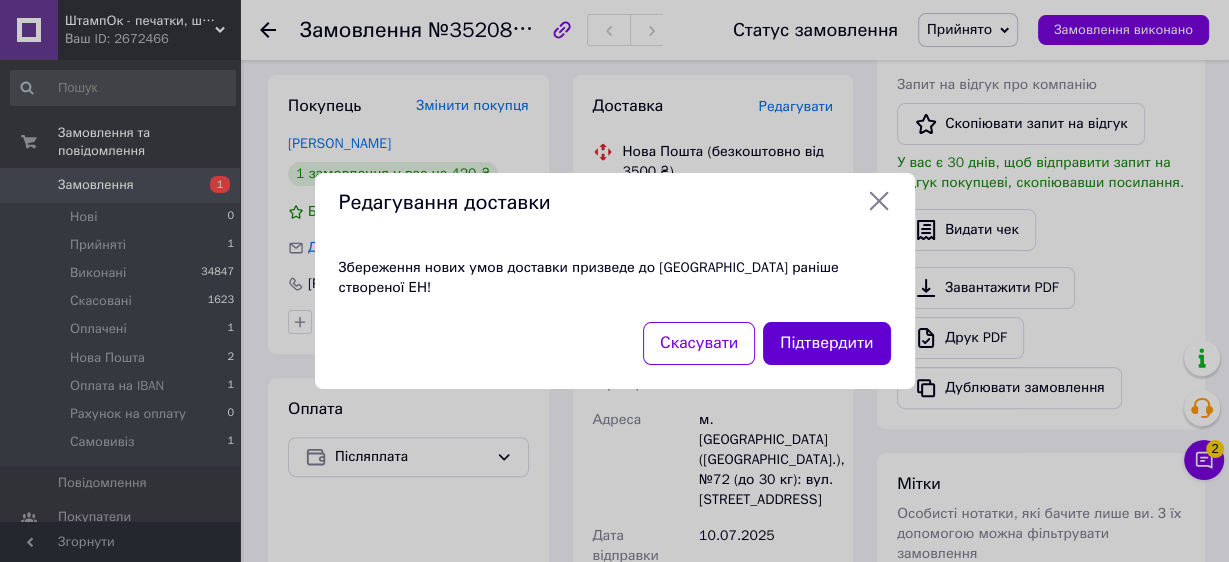click on "Підтвердити" at bounding box center (826, 343) 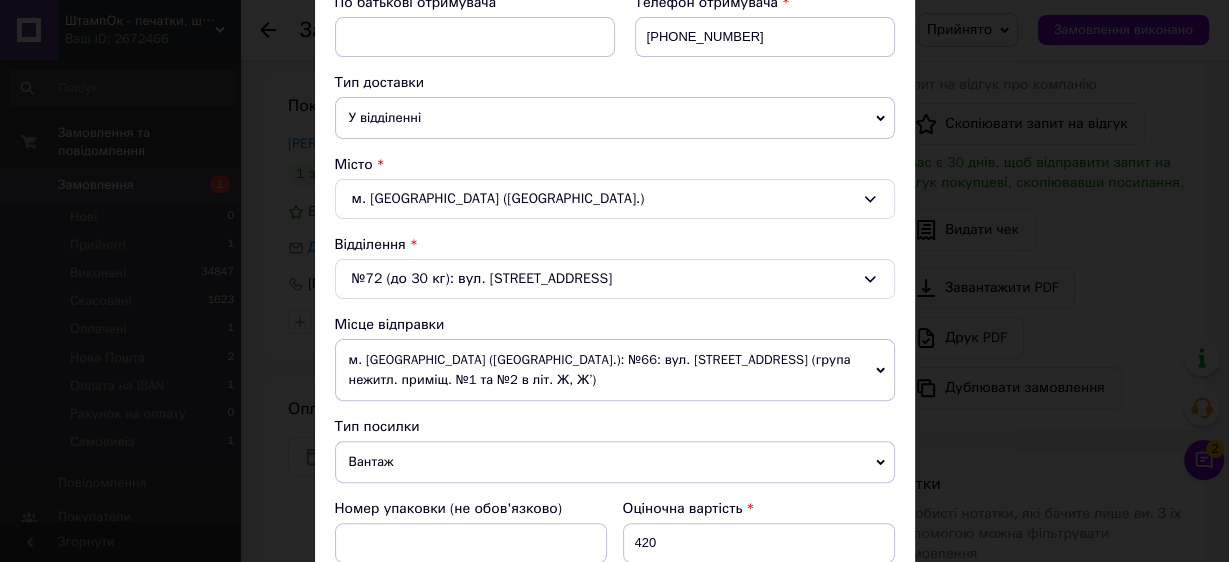 scroll, scrollTop: 720, scrollLeft: 0, axis: vertical 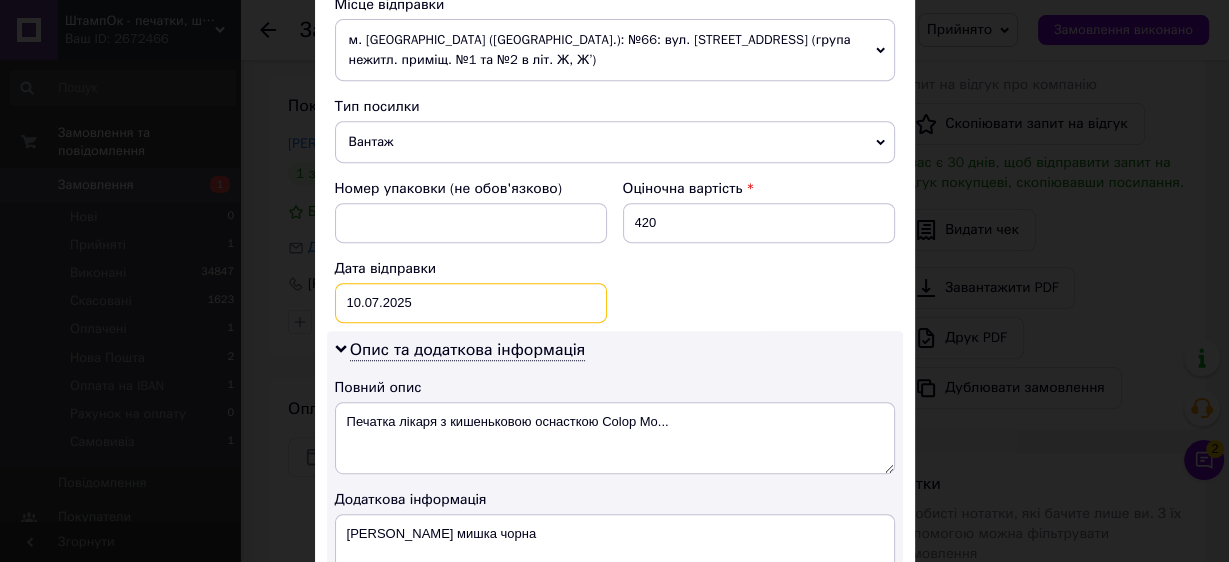 click on "10.07.2025 < 2025 > < Июль > Пн Вт Ср Чт Пт Сб Вс 30 1 2 3 4 5 6 7 8 9 10 11 12 13 14 15 16 17 18 19 20 21 22 23 24 25 26 27 28 29 30 31 1 2 3 4 5 6 7 8 9 10" at bounding box center (471, 303) 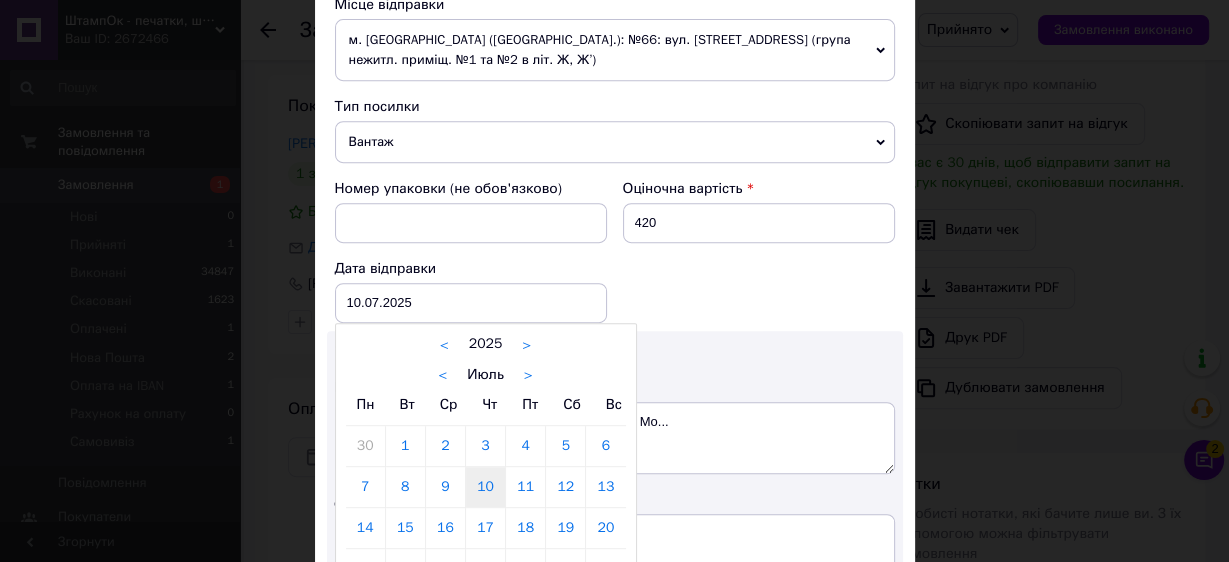 click on "11" at bounding box center (525, 487) 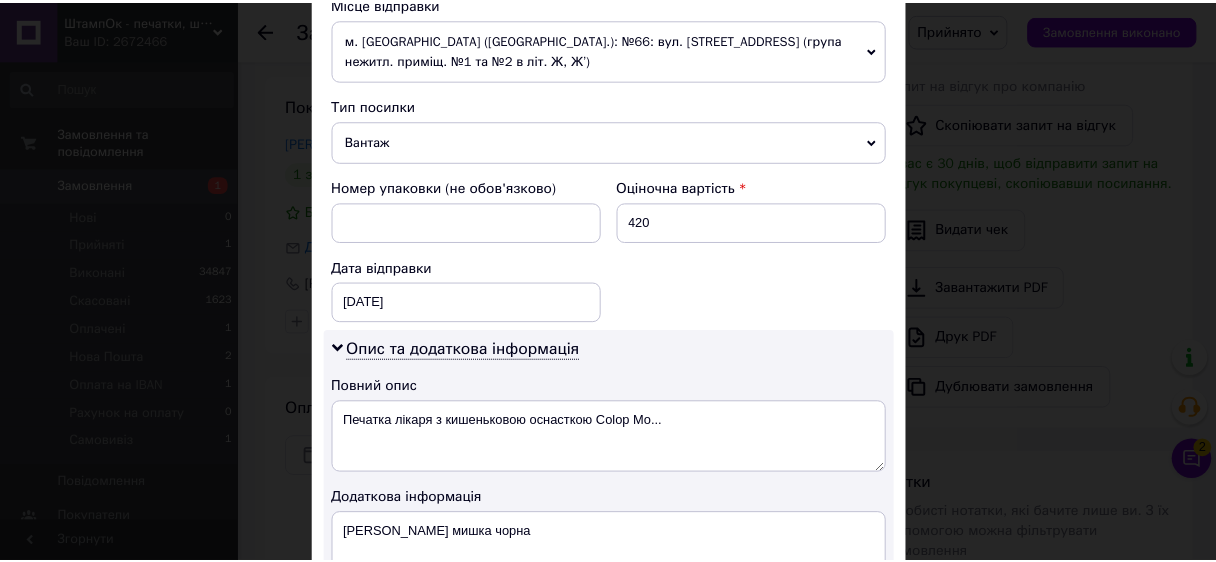 scroll, scrollTop: 1194, scrollLeft: 0, axis: vertical 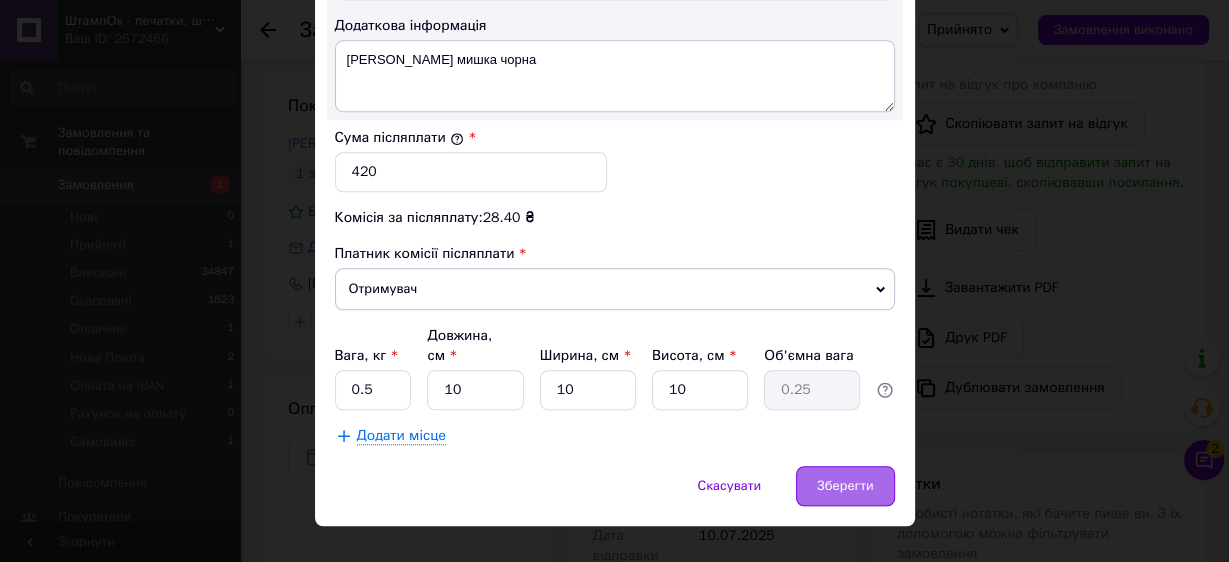click on "Зберегти" at bounding box center [845, 486] 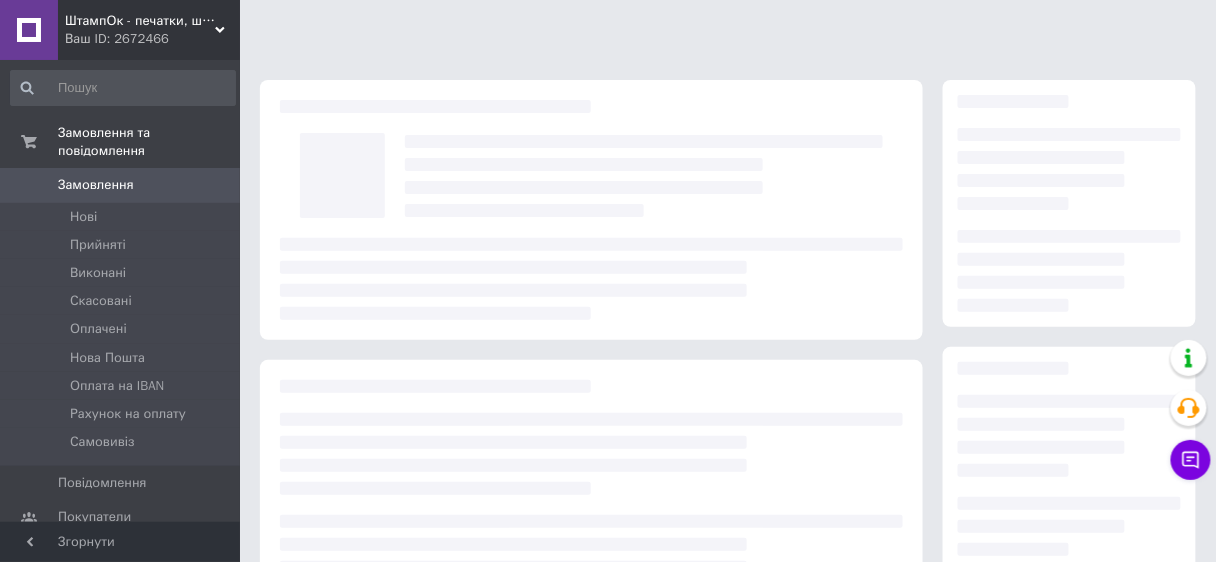 scroll, scrollTop: 351, scrollLeft: 0, axis: vertical 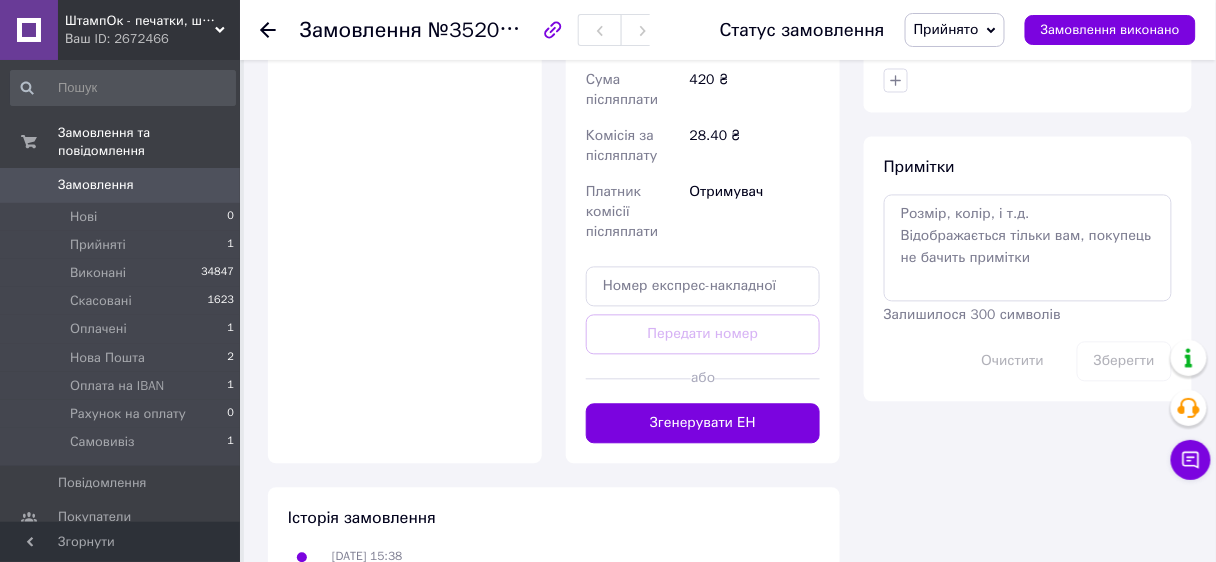 click on "Згенерувати ЕН" at bounding box center [703, 424] 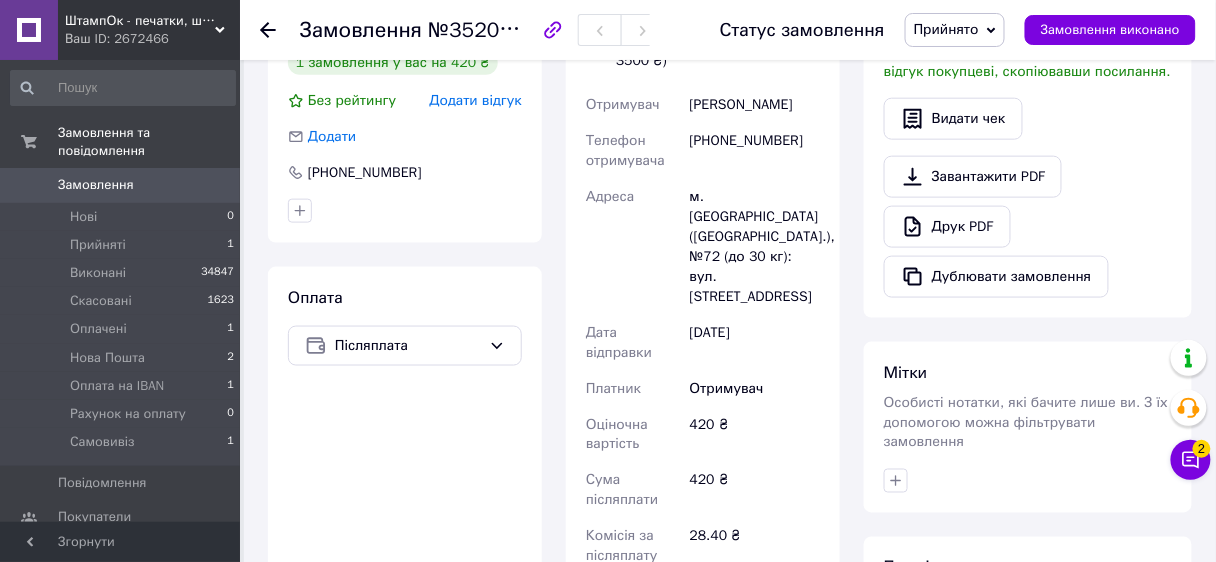 scroll, scrollTop: 431, scrollLeft: 0, axis: vertical 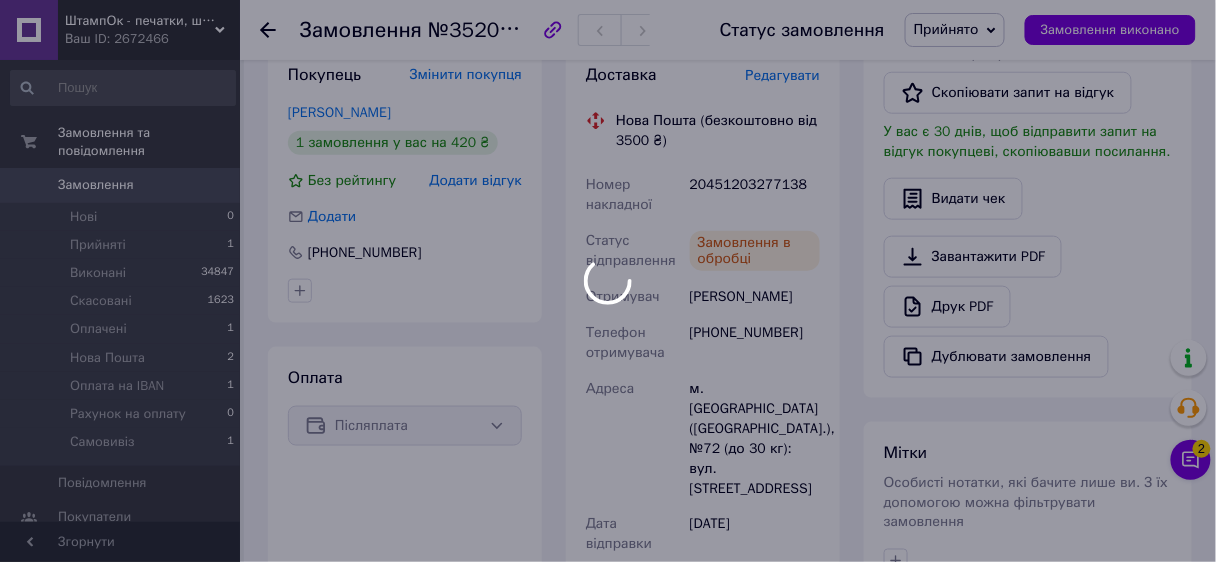 drag, startPoint x: 783, startPoint y: 194, endPoint x: 699, endPoint y: 200, distance: 84.21401 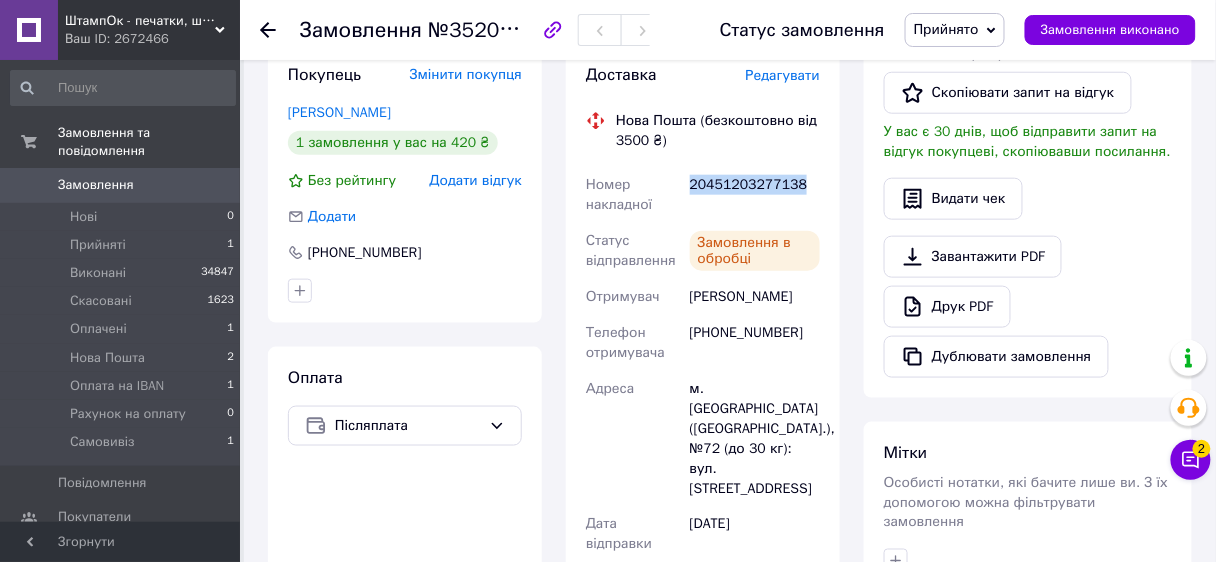 drag, startPoint x: 756, startPoint y: 202, endPoint x: 685, endPoint y: 200, distance: 71.02816 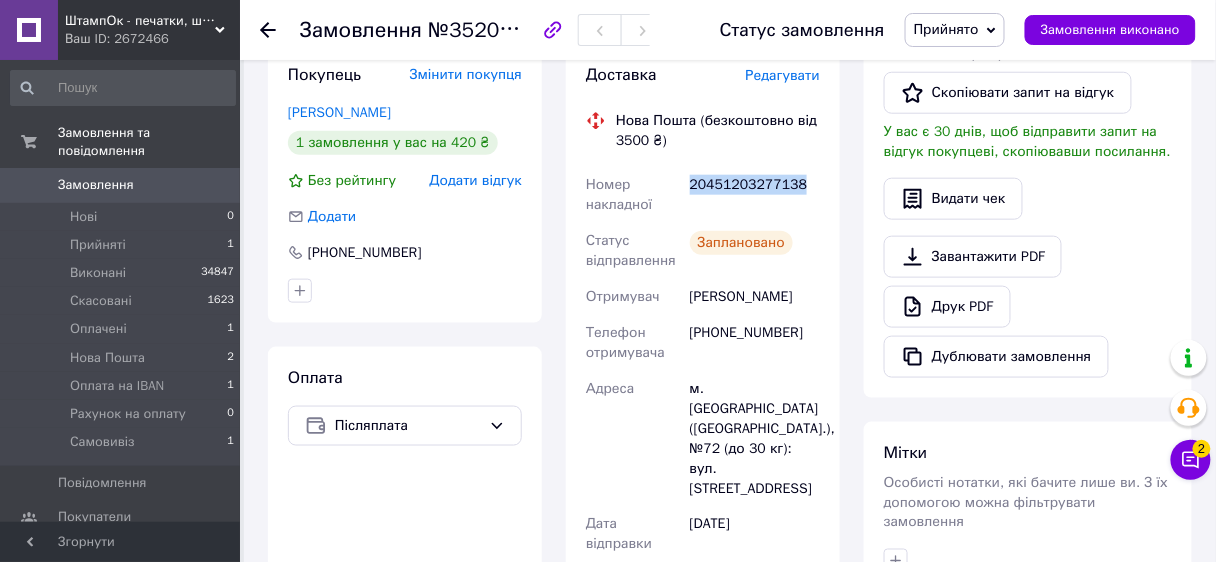 copy on "Номер накладної 20451203277138" 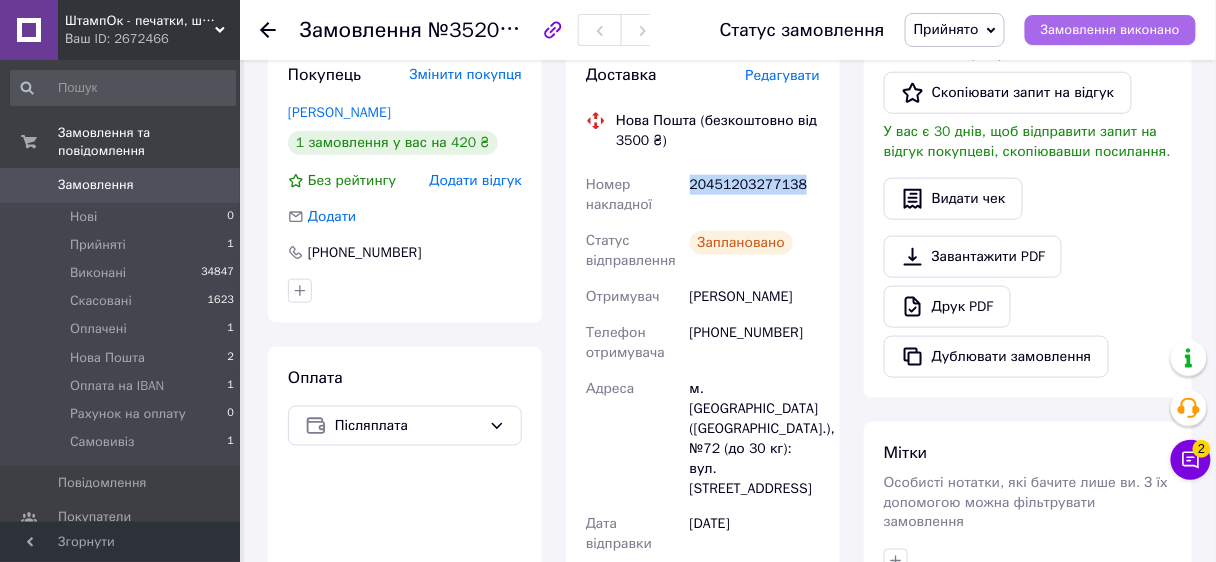 click on "Замовлення виконано" at bounding box center (1110, 30) 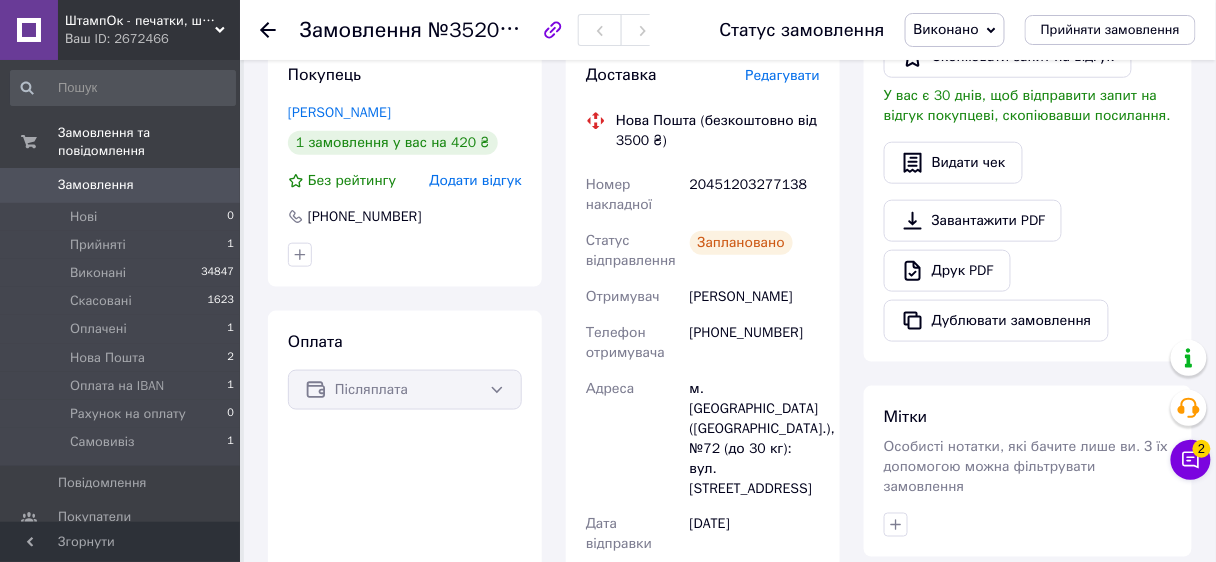 click 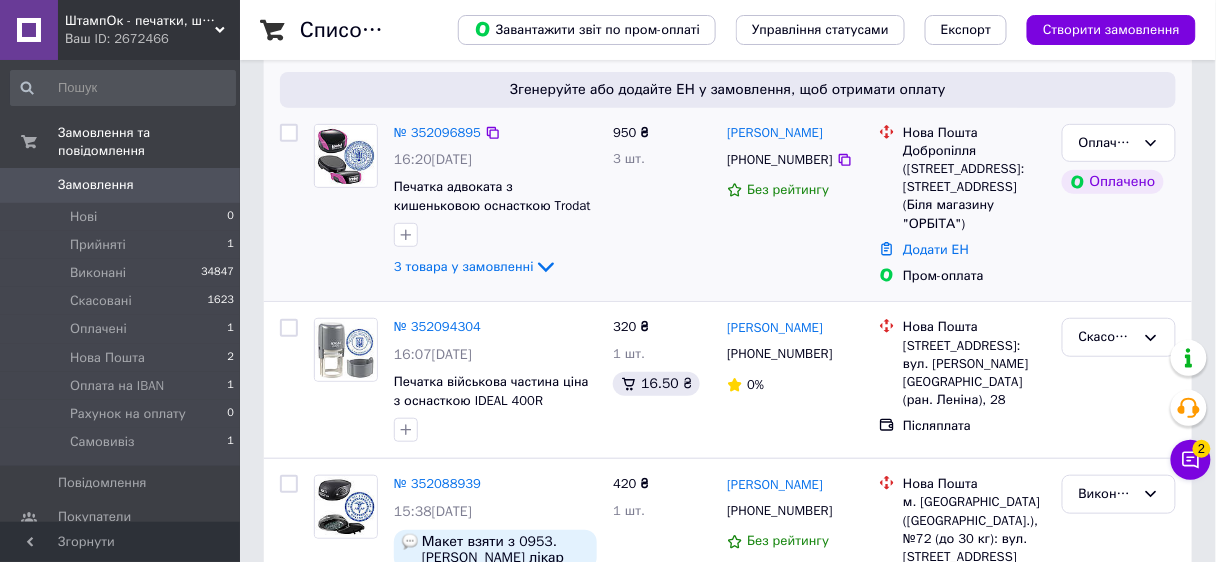 scroll, scrollTop: 80, scrollLeft: 0, axis: vertical 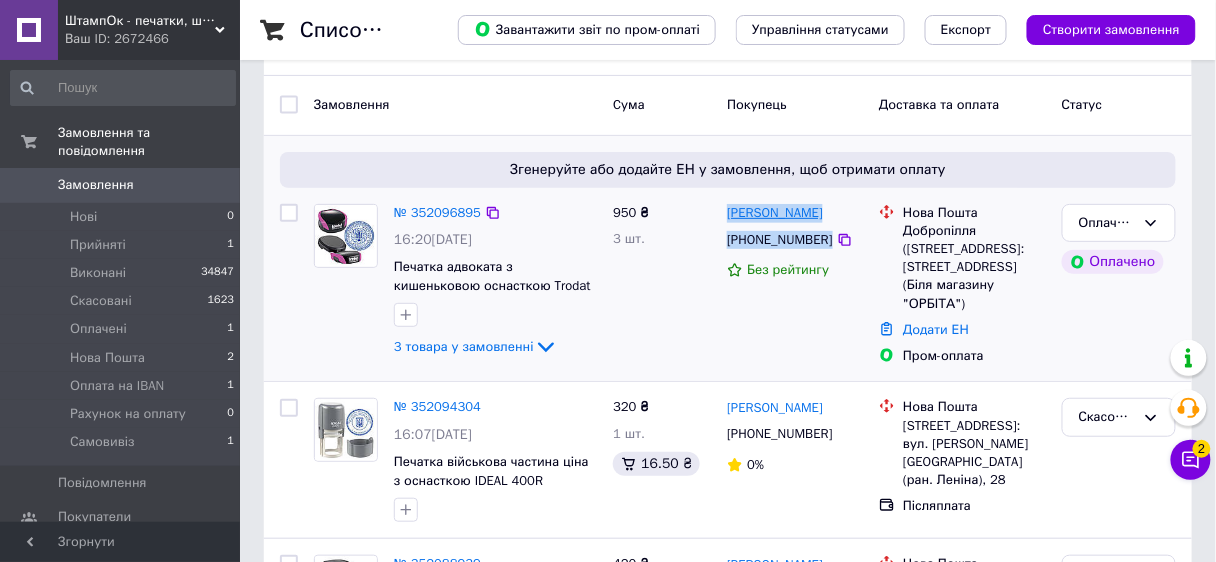 drag, startPoint x: 841, startPoint y: 234, endPoint x: 728, endPoint y: 214, distance: 114.75626 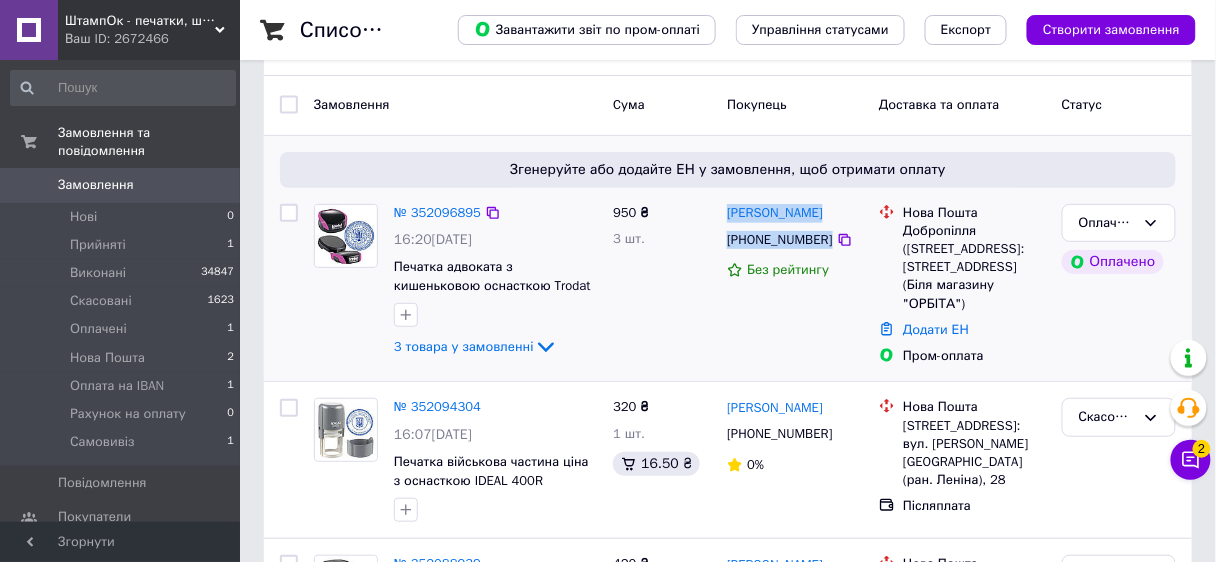 copy on "[PERSON_NAME] [PHONE_NUMBER]" 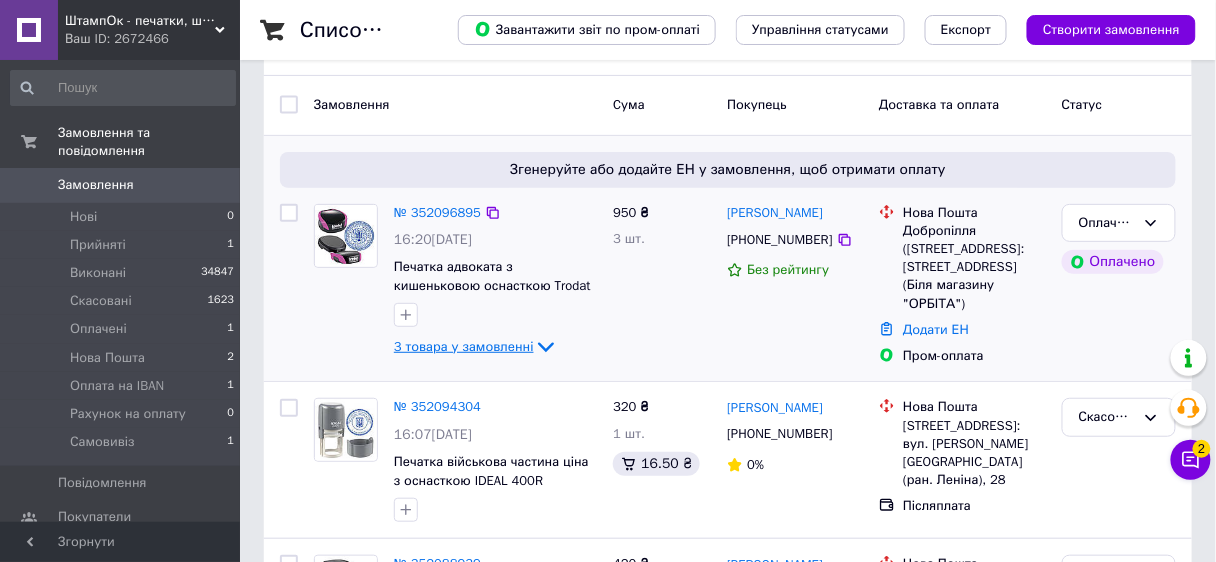 click 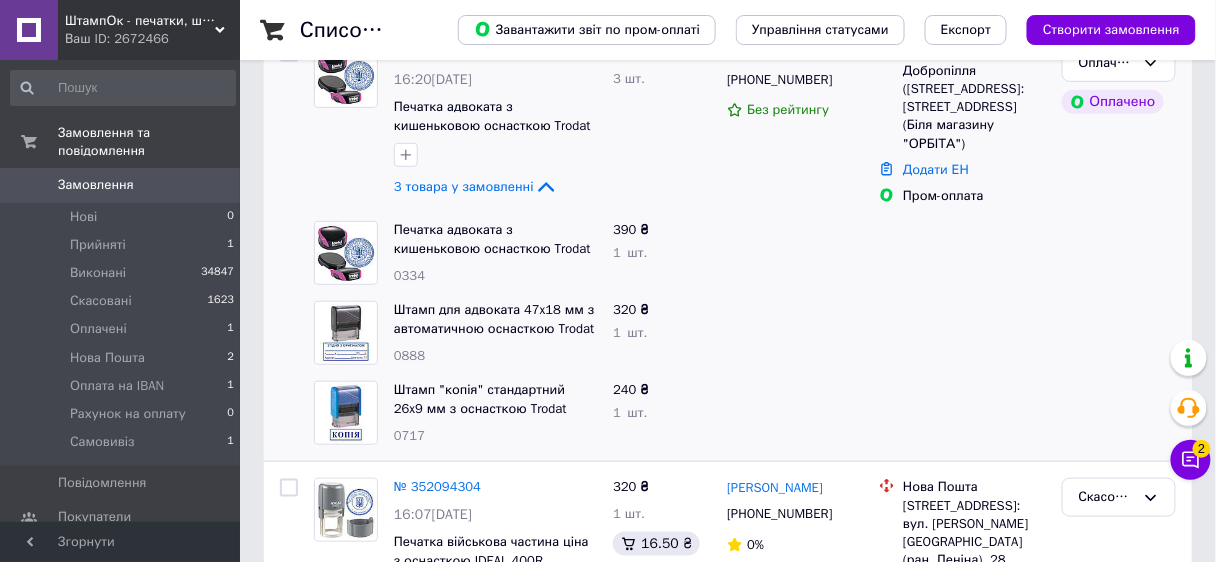 scroll, scrollTop: 160, scrollLeft: 0, axis: vertical 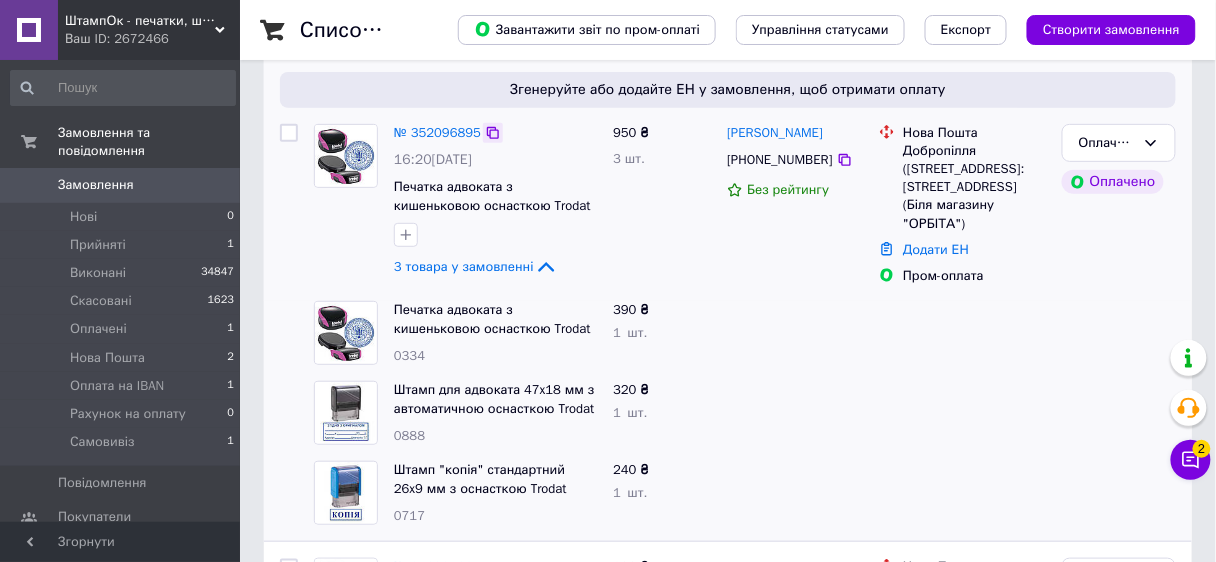 click 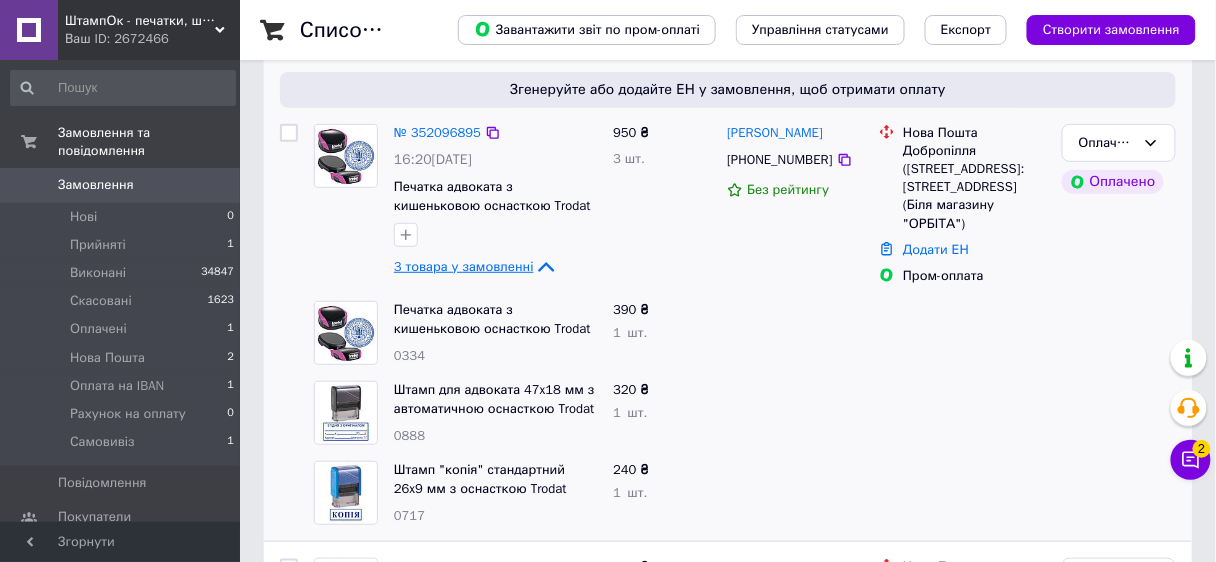 click 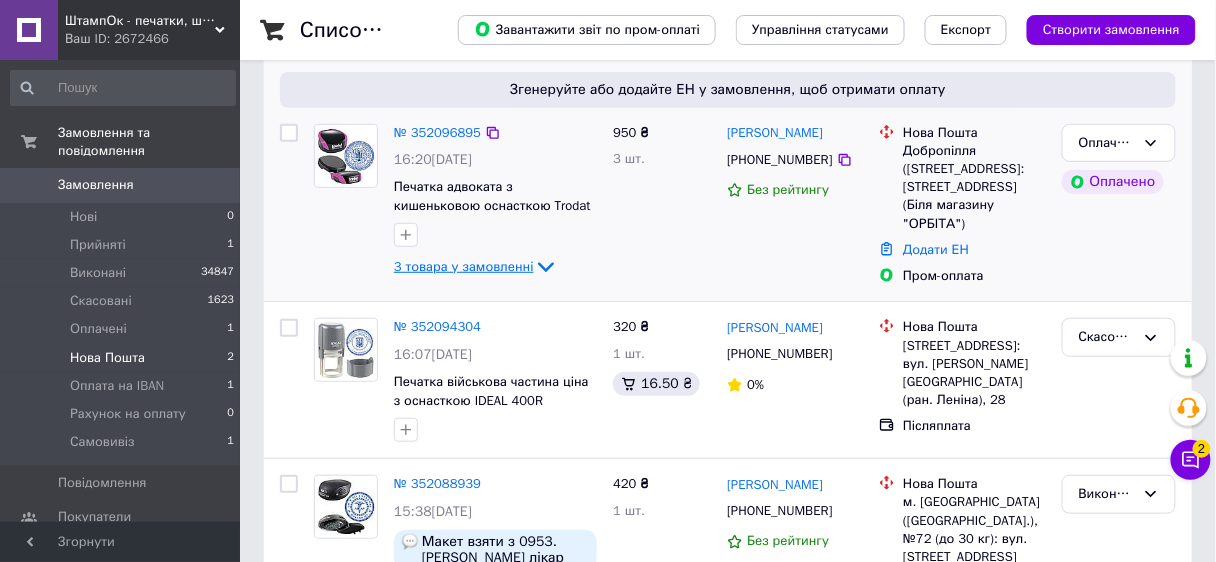 click on "Нова Пошта" at bounding box center (107, 358) 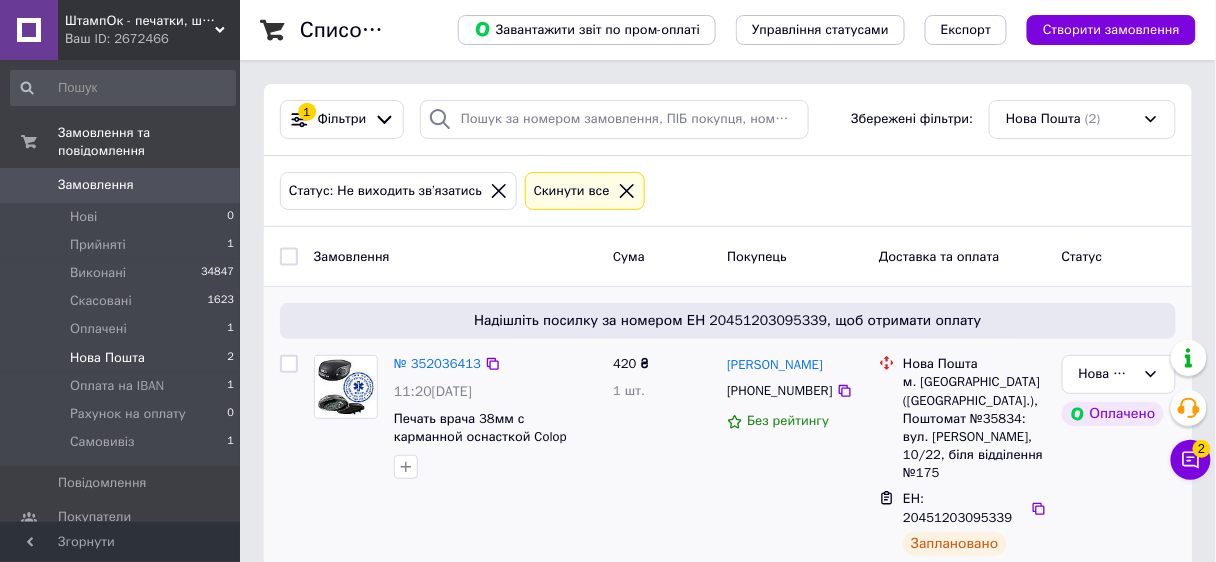 scroll, scrollTop: 80, scrollLeft: 0, axis: vertical 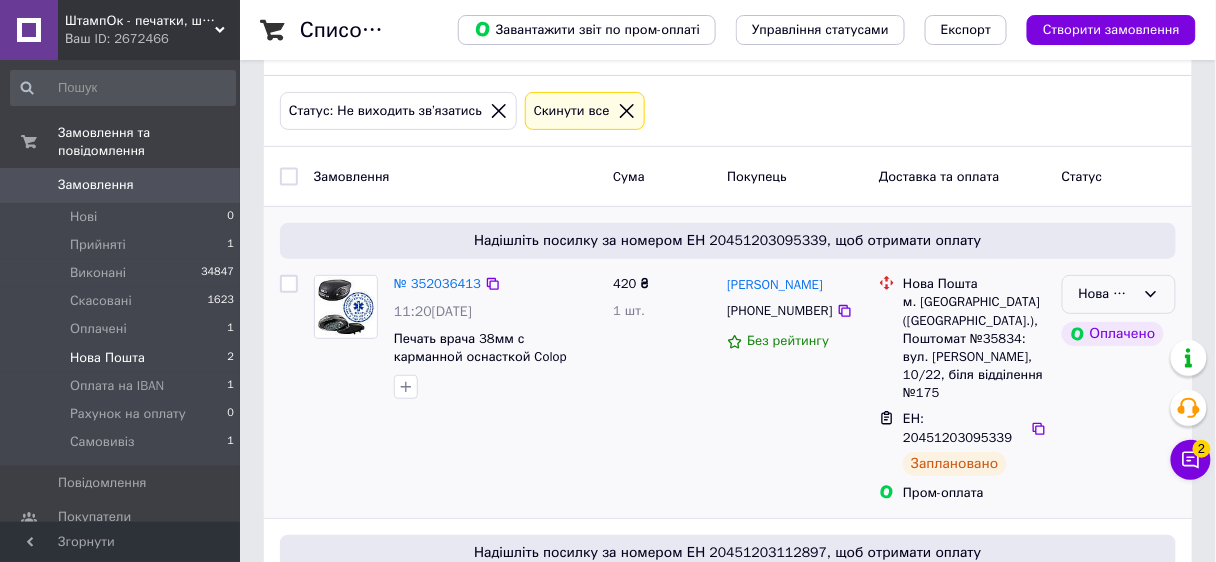 click on "Нова Пошта" at bounding box center (1107, 294) 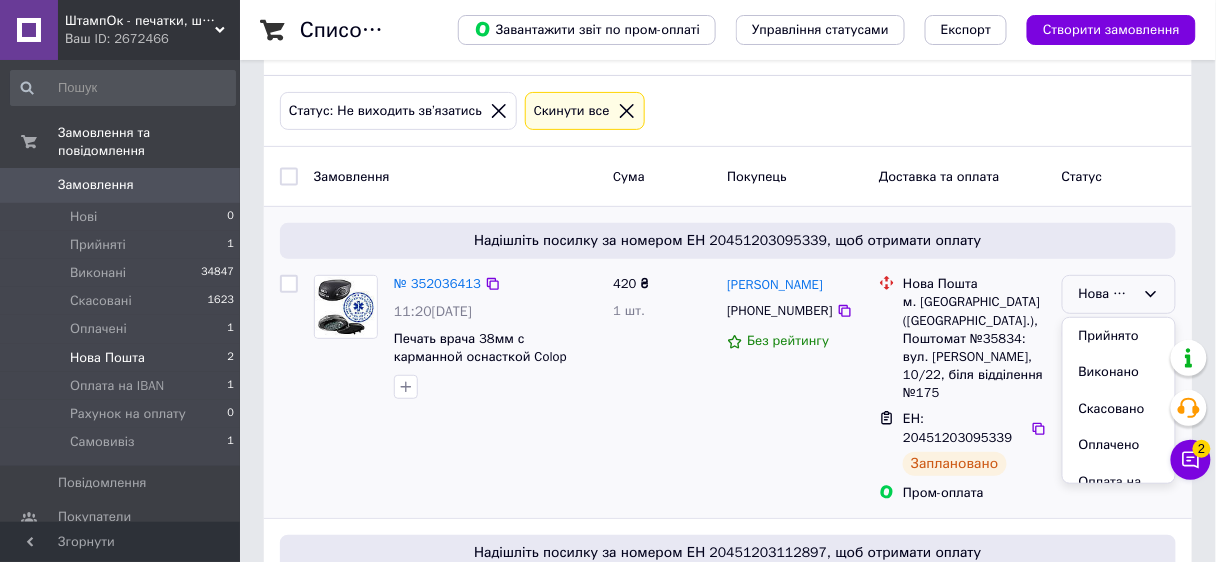 click on "Виконано" at bounding box center [1119, 372] 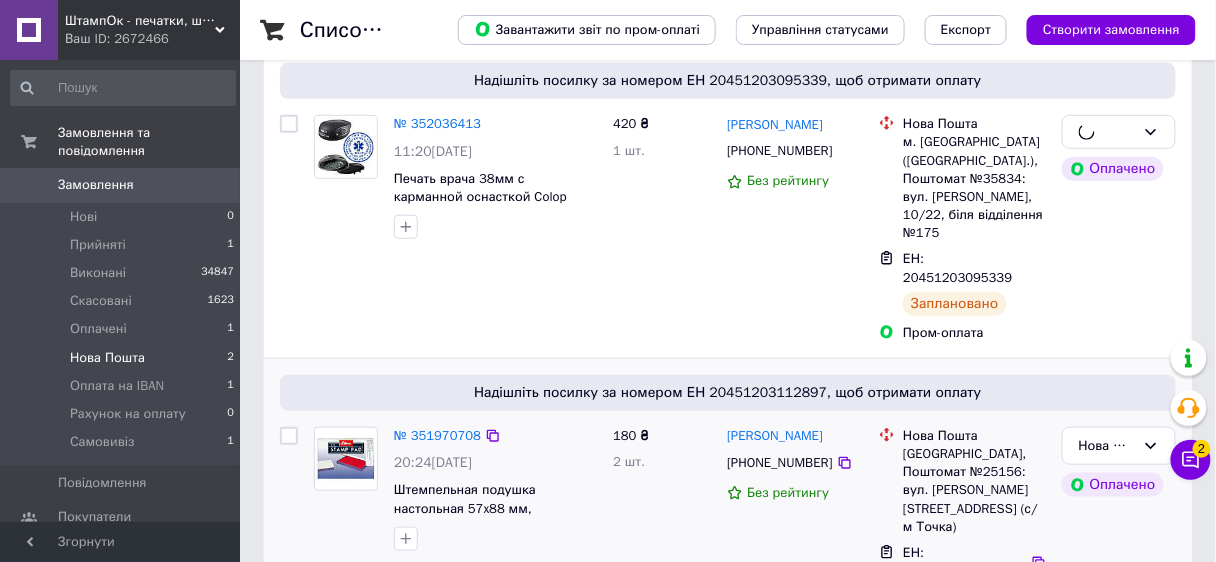 scroll, scrollTop: 277, scrollLeft: 0, axis: vertical 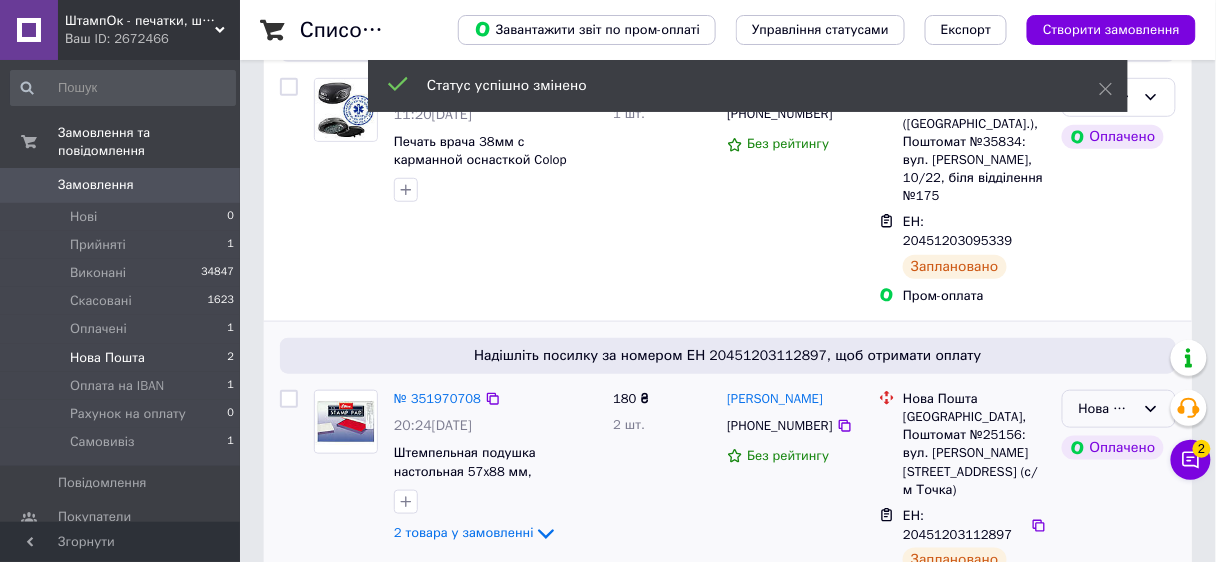 click on "Нова Пошта" at bounding box center [1107, 409] 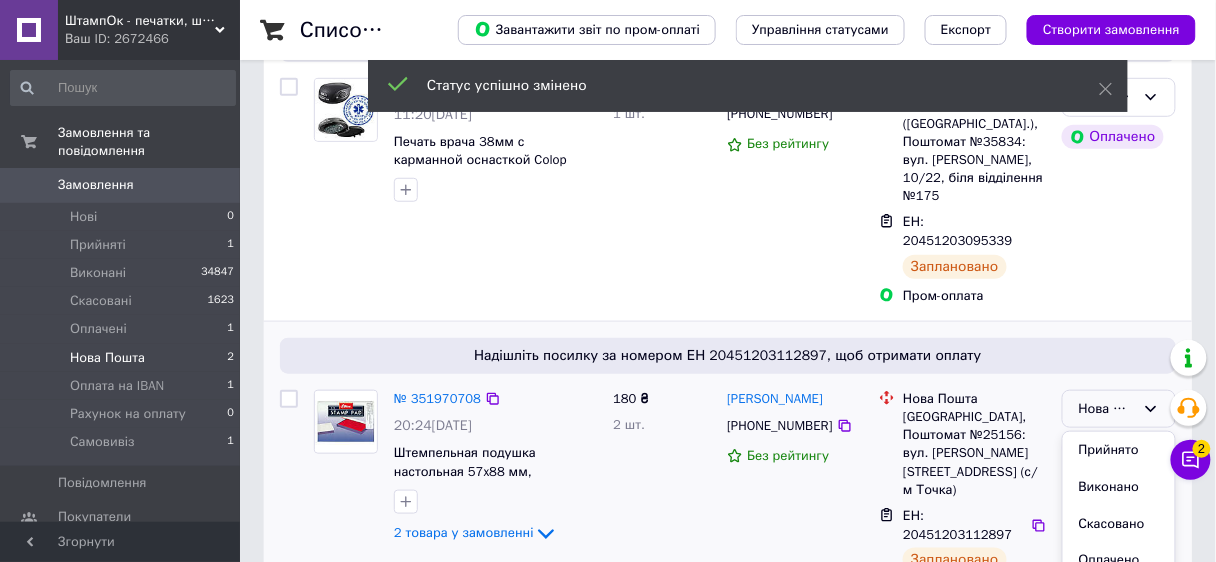 drag, startPoint x: 1093, startPoint y: 442, endPoint x: 972, endPoint y: 417, distance: 123.55566 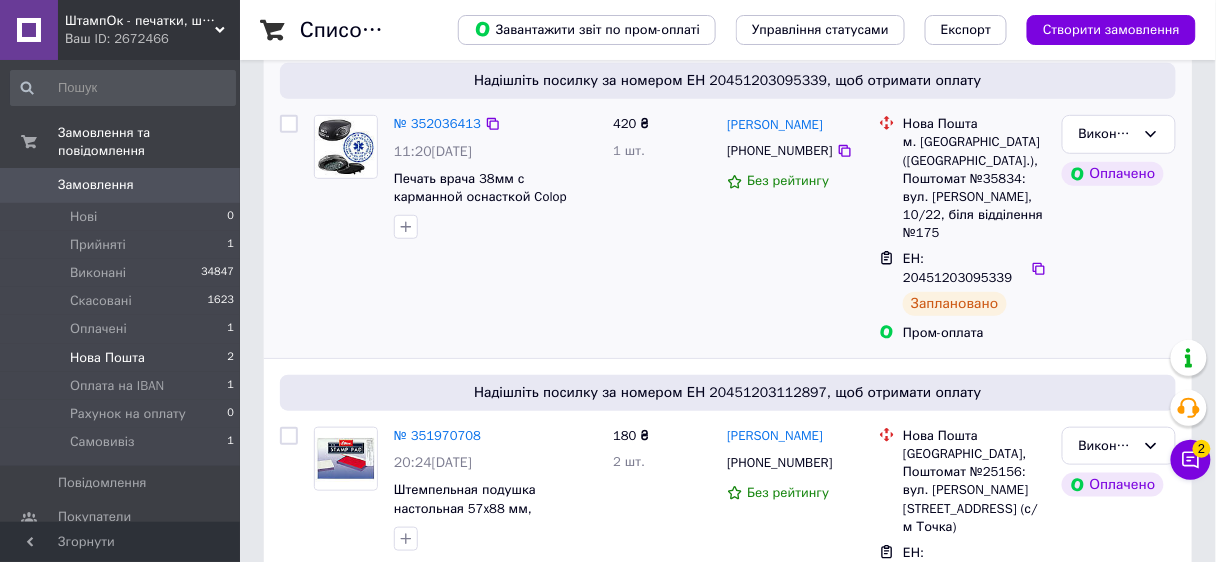 scroll, scrollTop: 277, scrollLeft: 0, axis: vertical 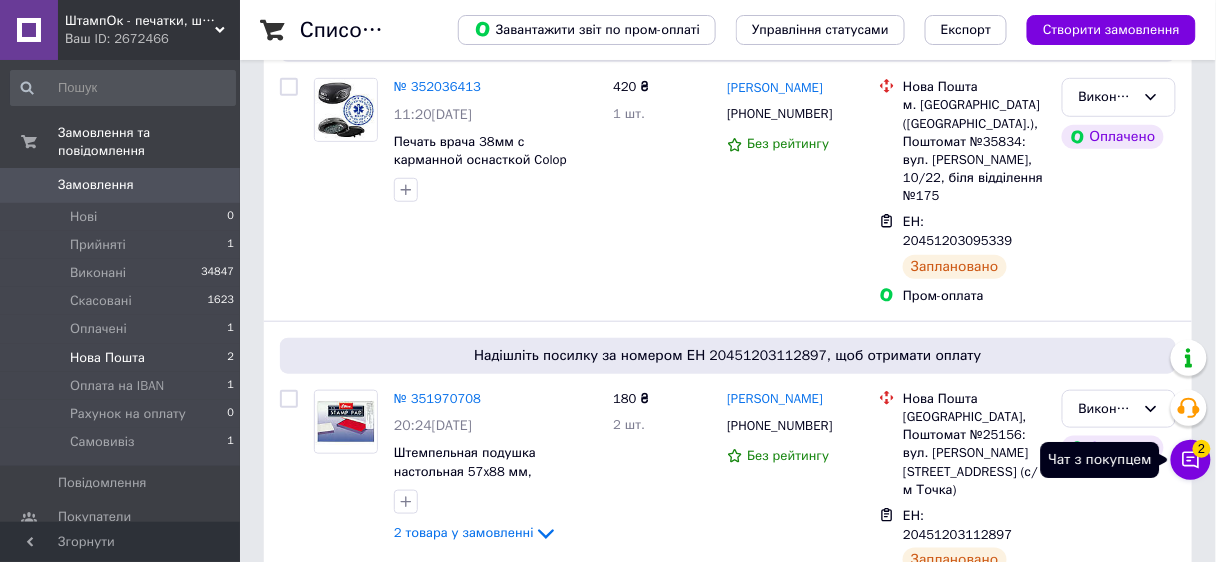 click on "2" at bounding box center (1202, 449) 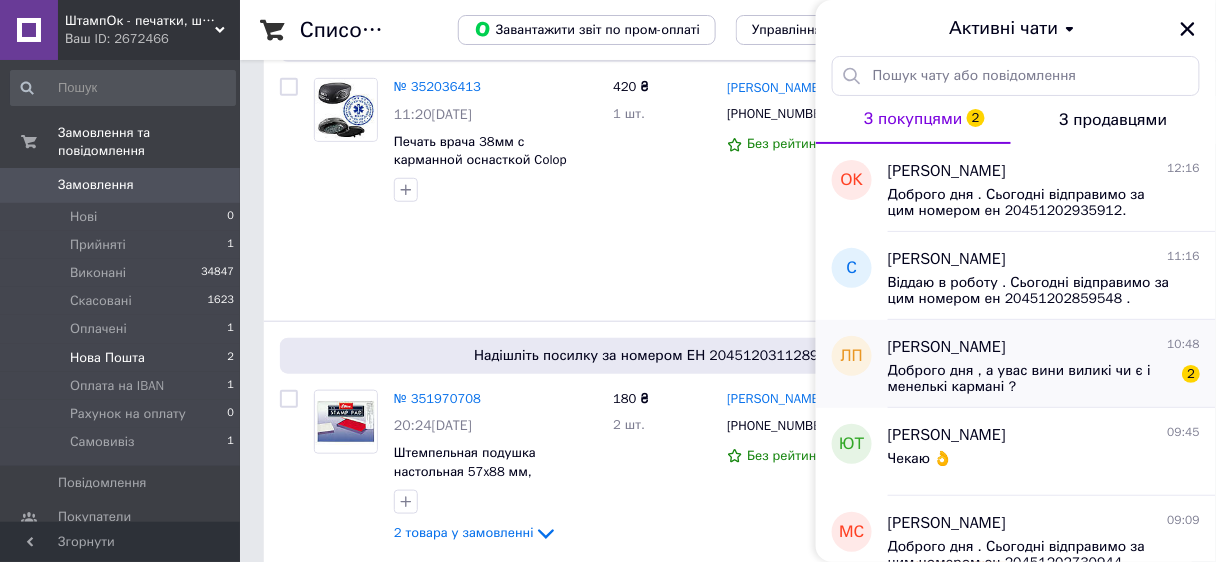 click on "Доброго дня , а увас вини виликі чи є і менелькі кармані ?" at bounding box center (1030, 379) 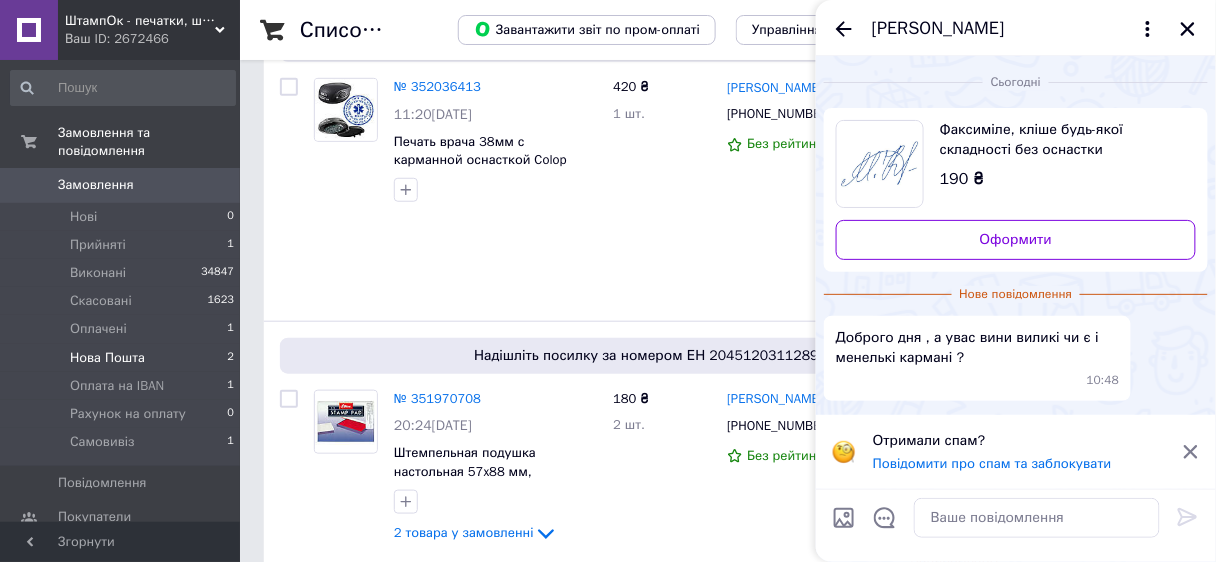 click 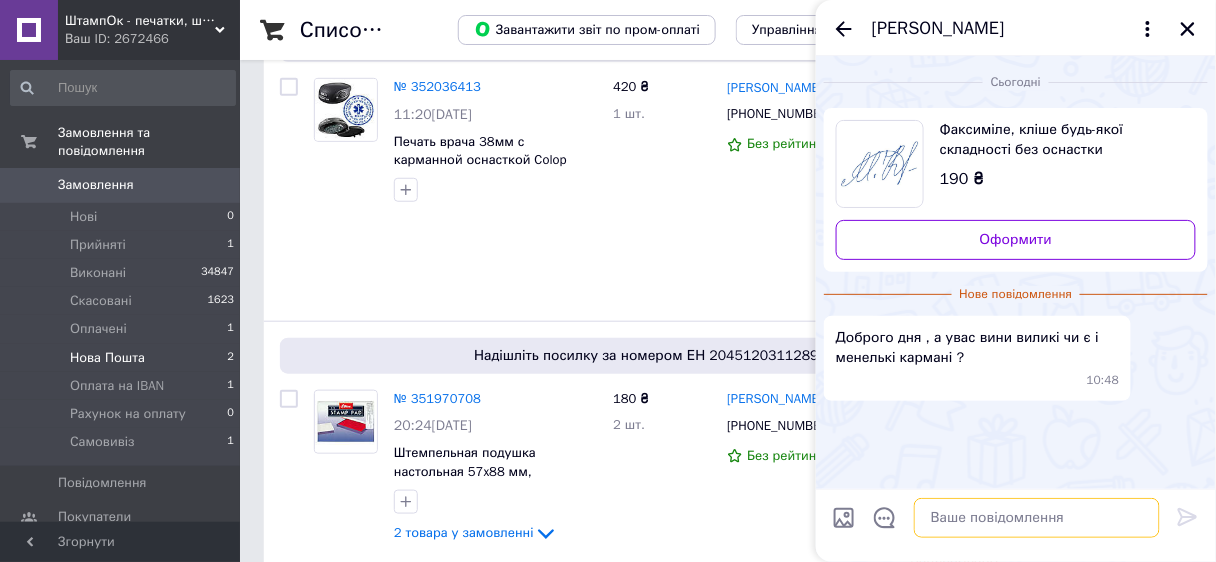 click at bounding box center (1037, 518) 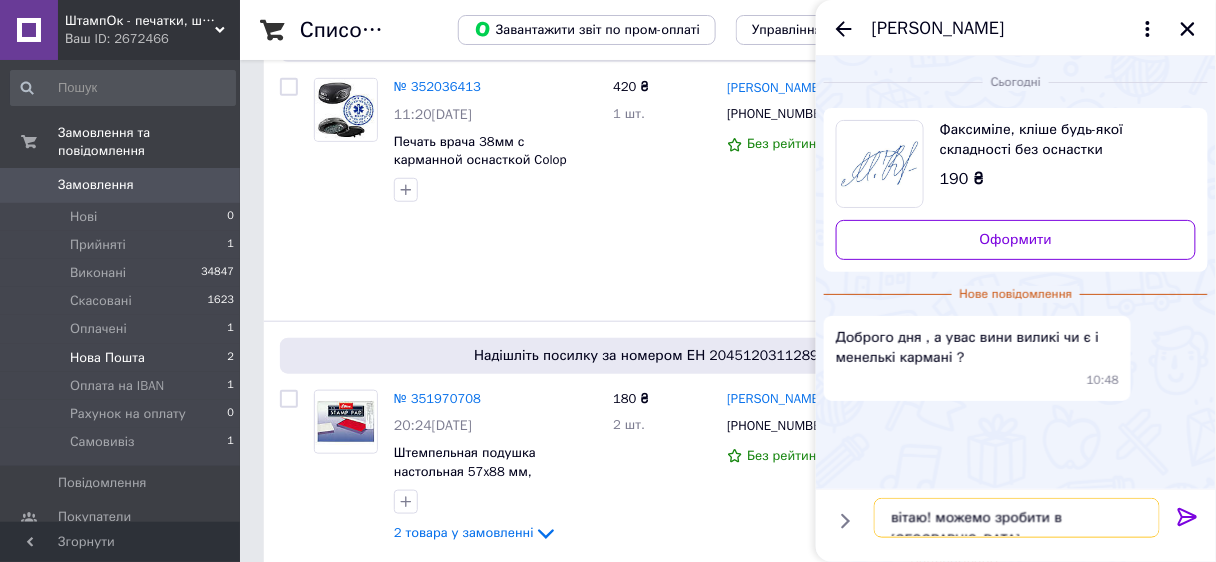 type on "вітаю! можемо зробити в [GEOGRAPHIC_DATA]" 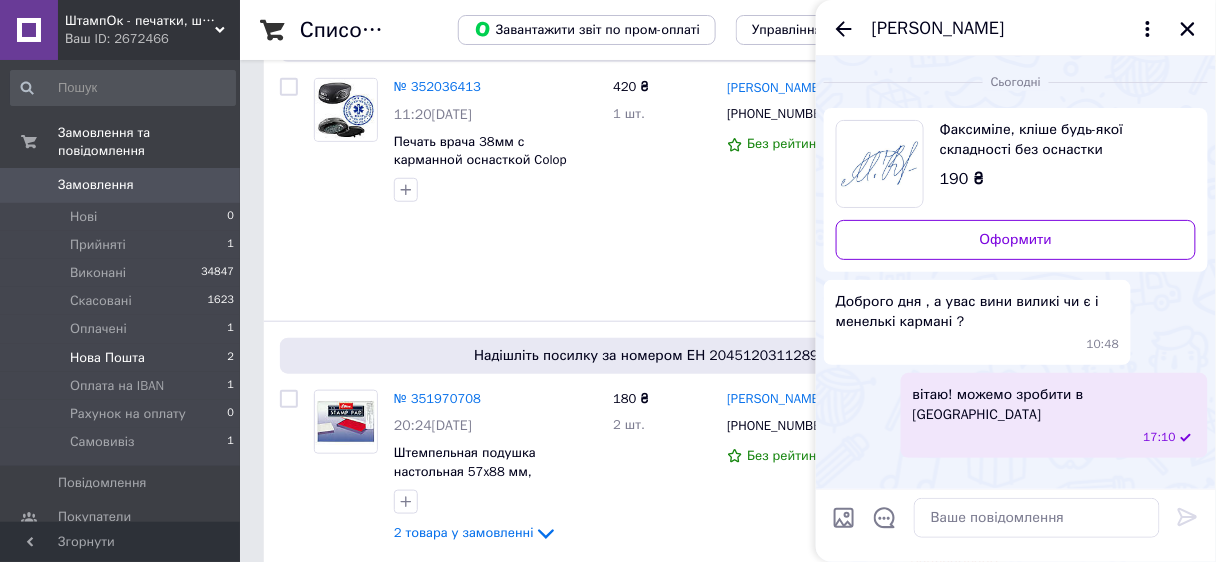 drag, startPoint x: 1191, startPoint y: 26, endPoint x: 1160, endPoint y: 26, distance: 31 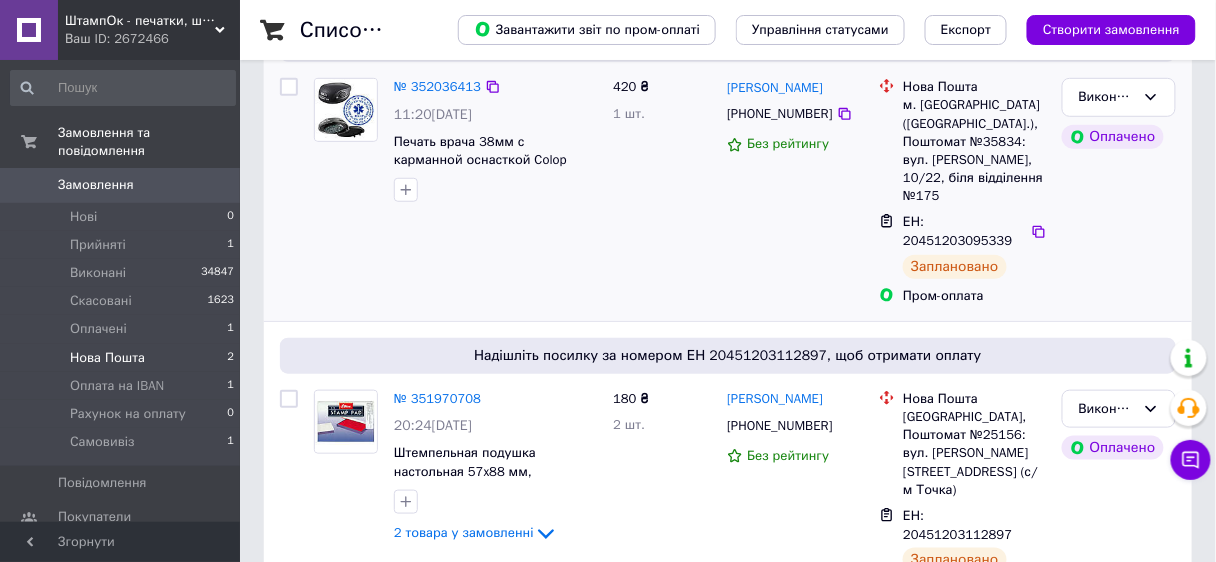 scroll, scrollTop: 0, scrollLeft: 0, axis: both 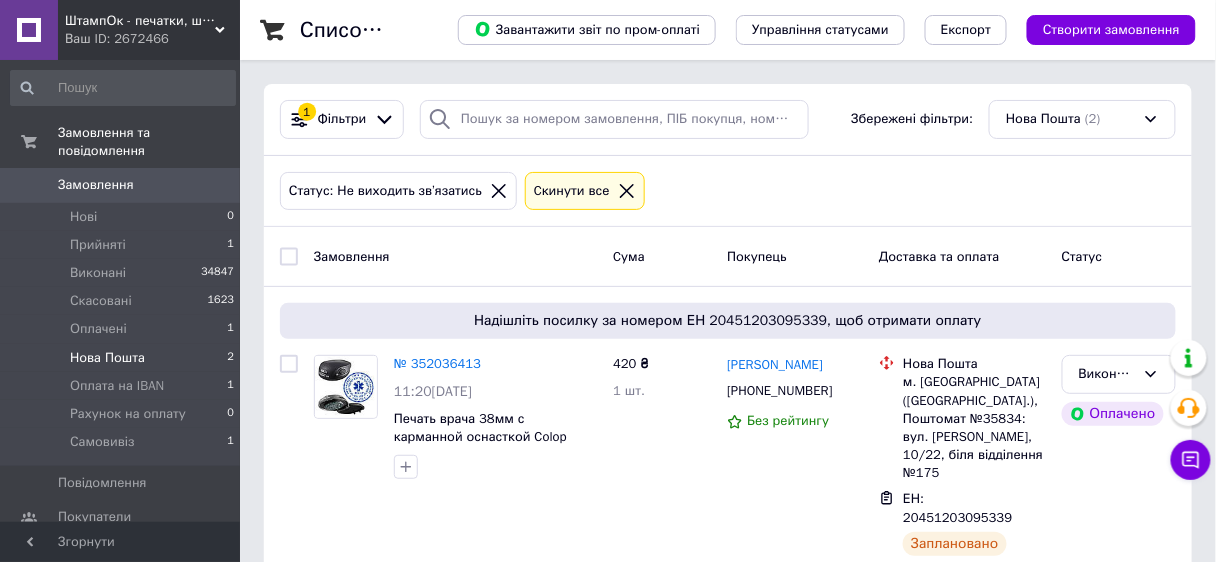 click 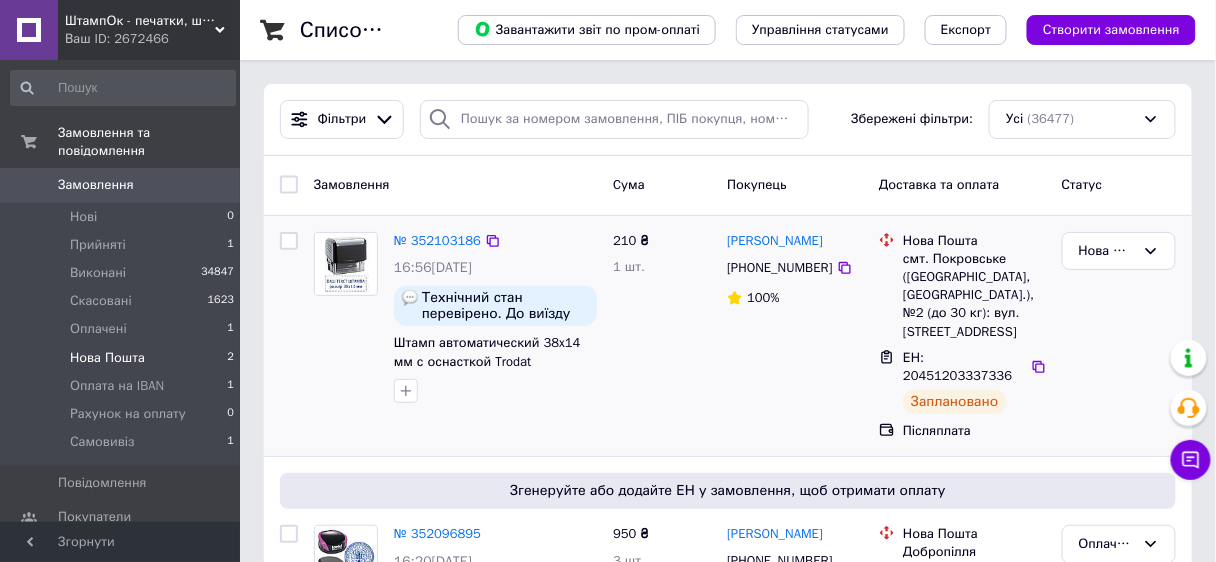 scroll, scrollTop: 80, scrollLeft: 0, axis: vertical 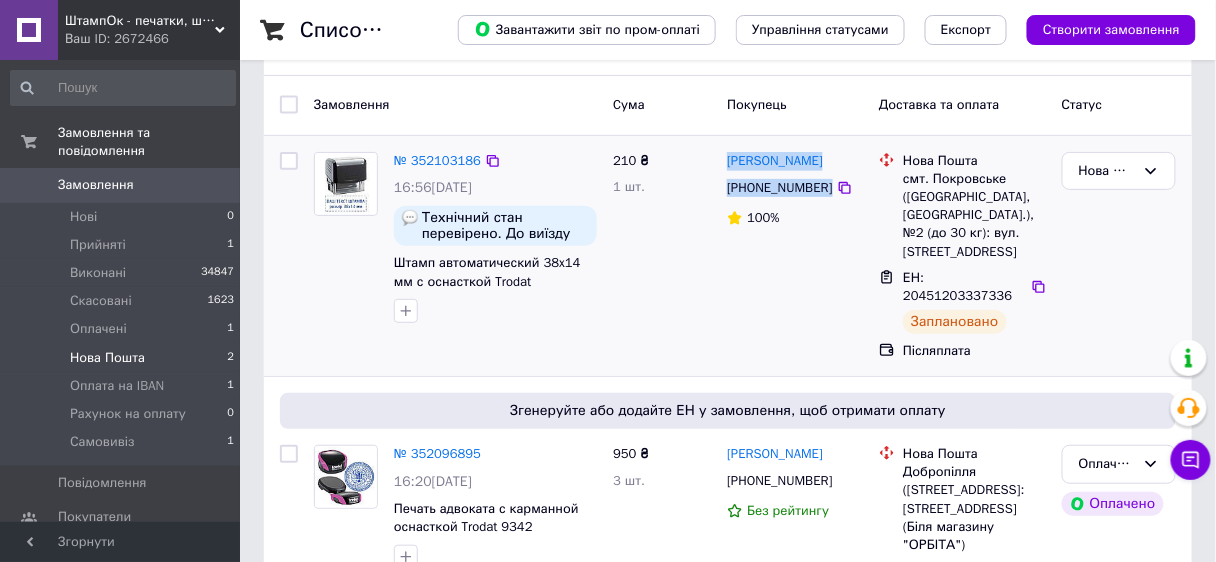 drag, startPoint x: 856, startPoint y: 193, endPoint x: 721, endPoint y: 167, distance: 137.48091 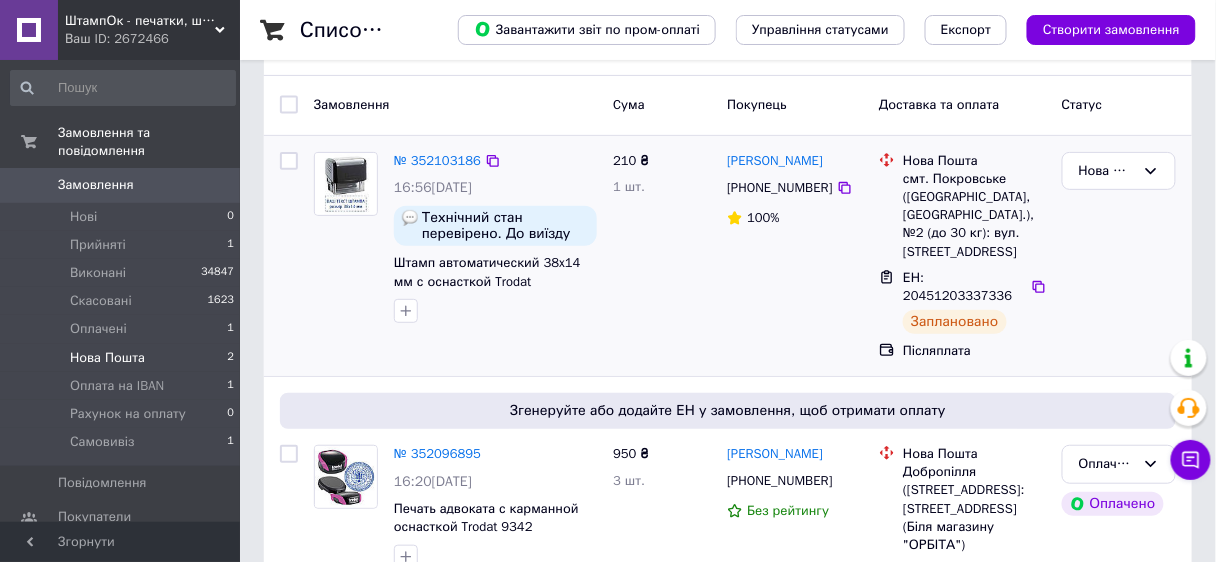 click on "210 ₴ 1 шт." at bounding box center (662, 256) 